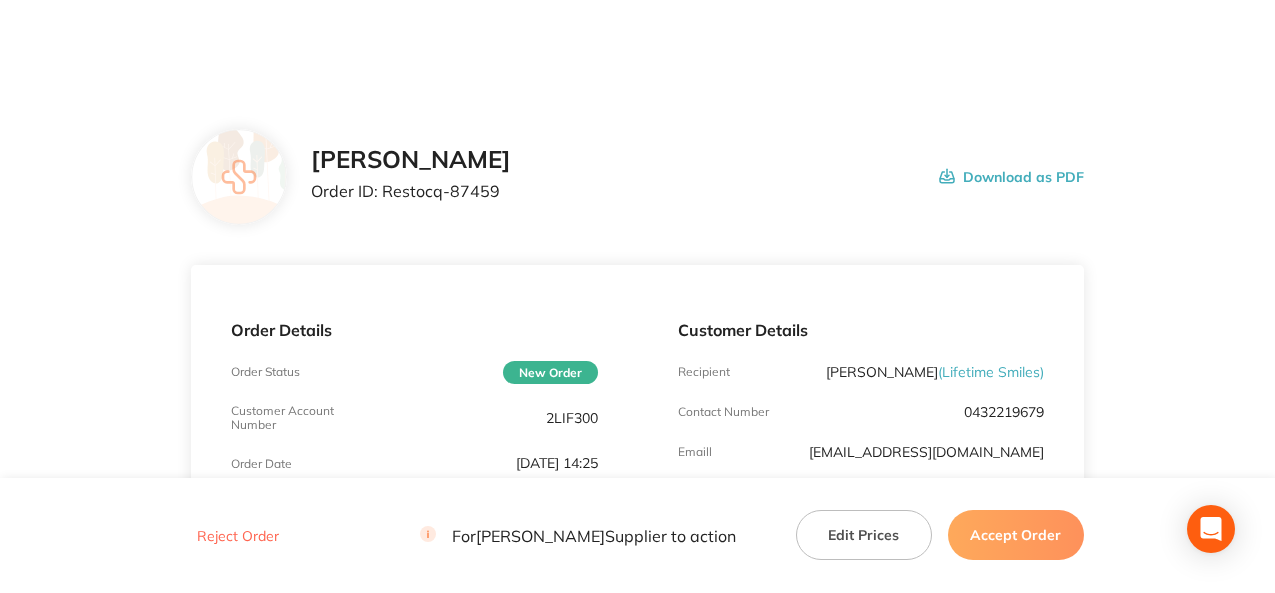 scroll, scrollTop: 0, scrollLeft: 0, axis: both 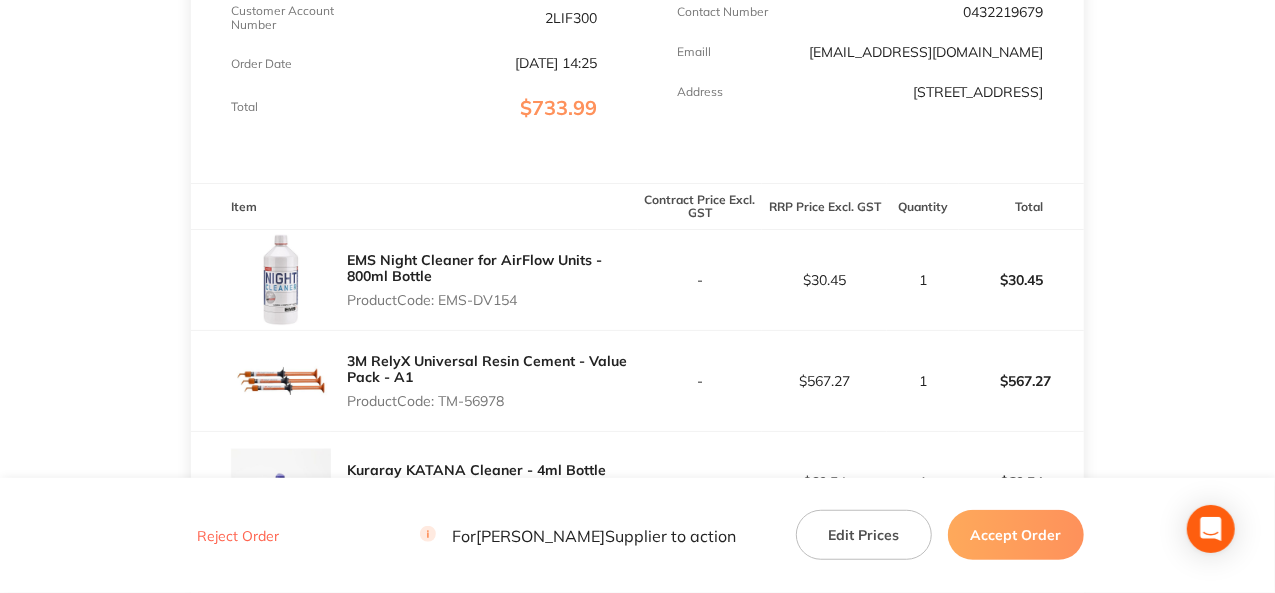 drag, startPoint x: 527, startPoint y: 303, endPoint x: 441, endPoint y: 310, distance: 86.28442 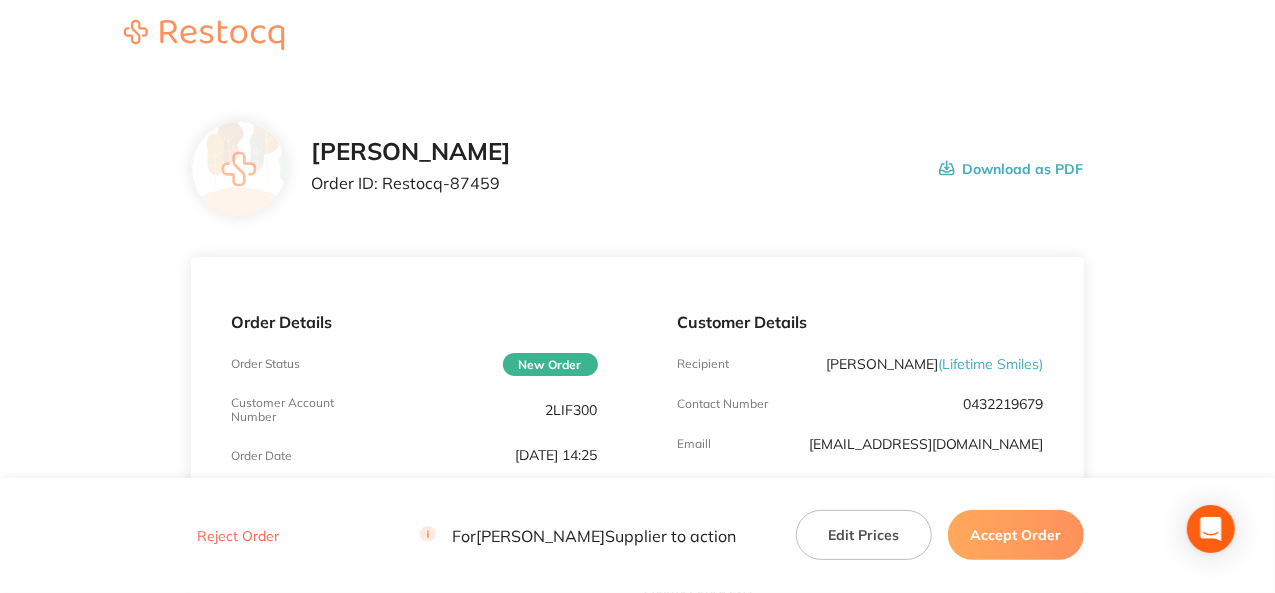 scroll, scrollTop: 0, scrollLeft: 0, axis: both 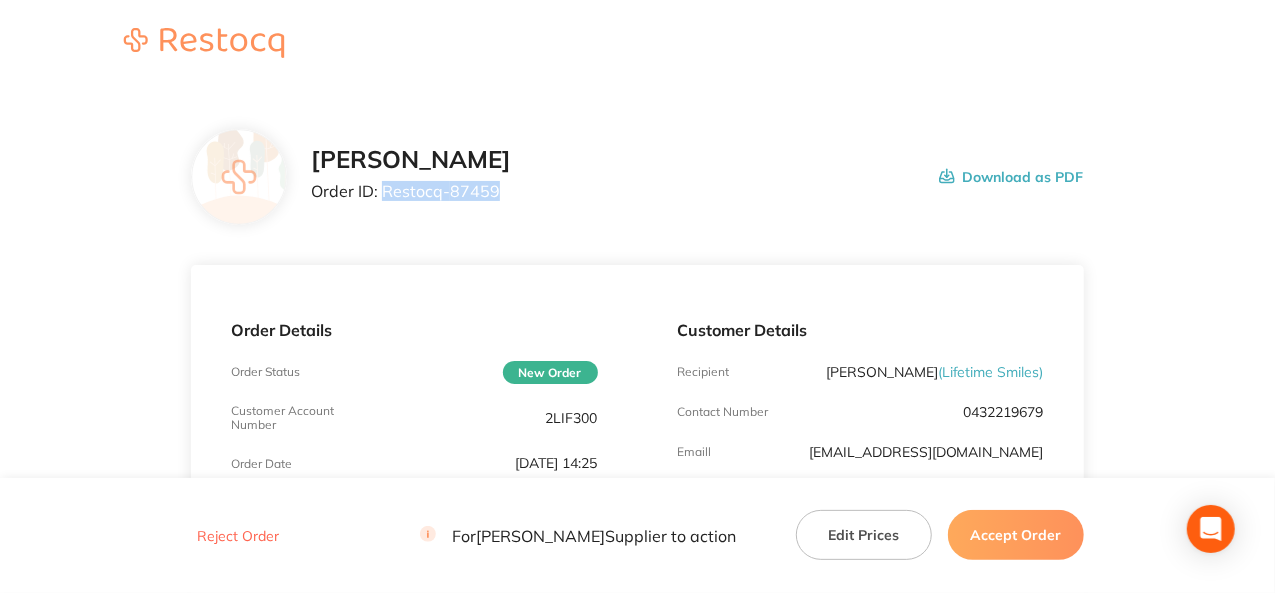 drag, startPoint x: 495, startPoint y: 193, endPoint x: 386, endPoint y: 183, distance: 109.457756 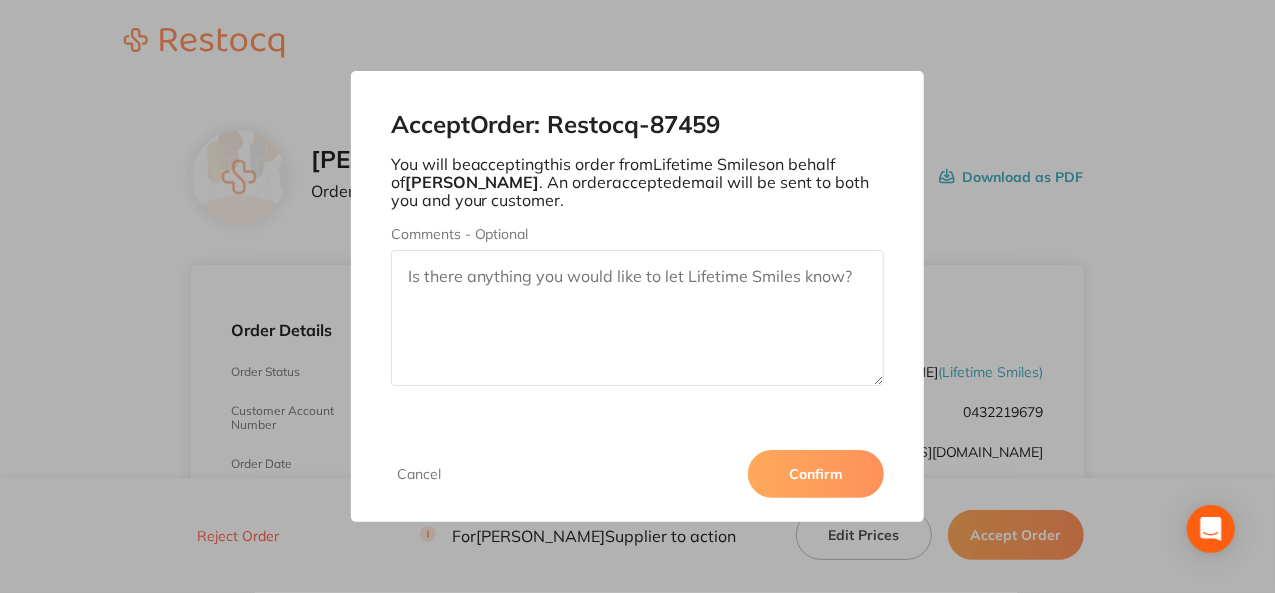 click on "Confirm" at bounding box center (816, 474) 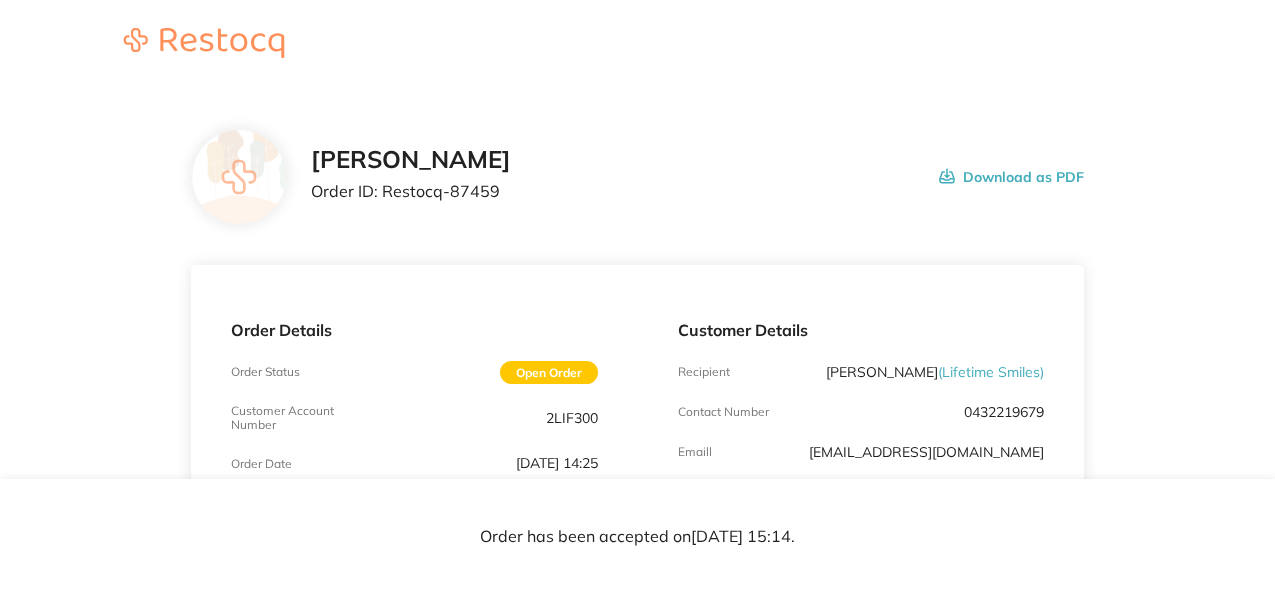 scroll, scrollTop: 0, scrollLeft: 0, axis: both 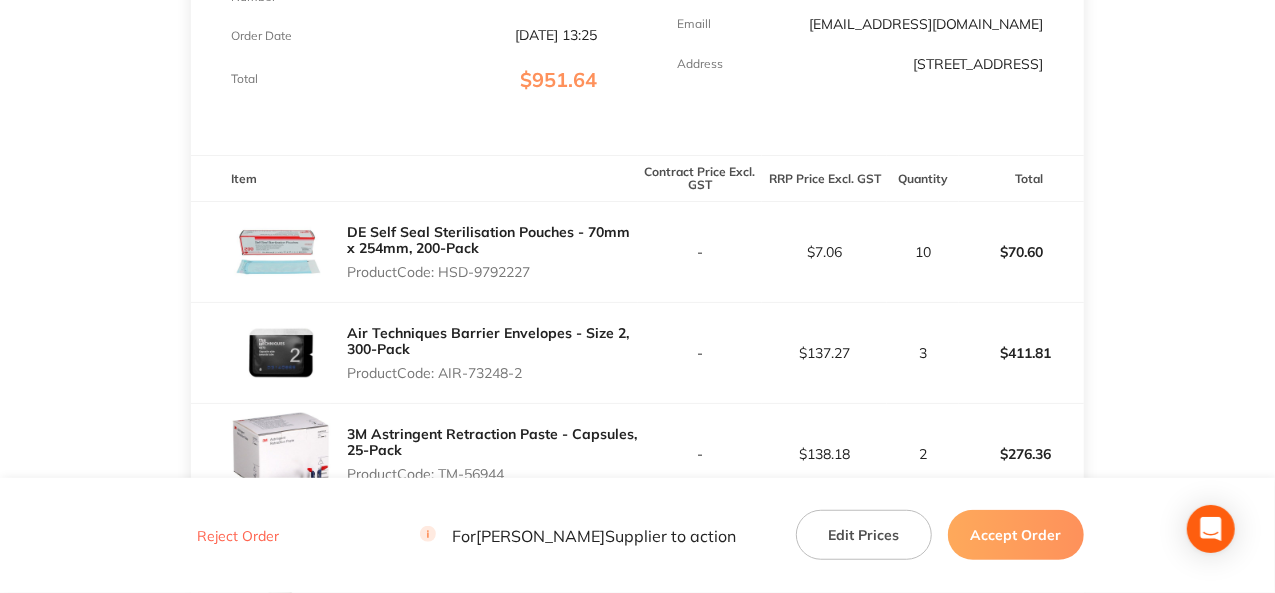 drag, startPoint x: 543, startPoint y: 277, endPoint x: 442, endPoint y: 275, distance: 101.0198 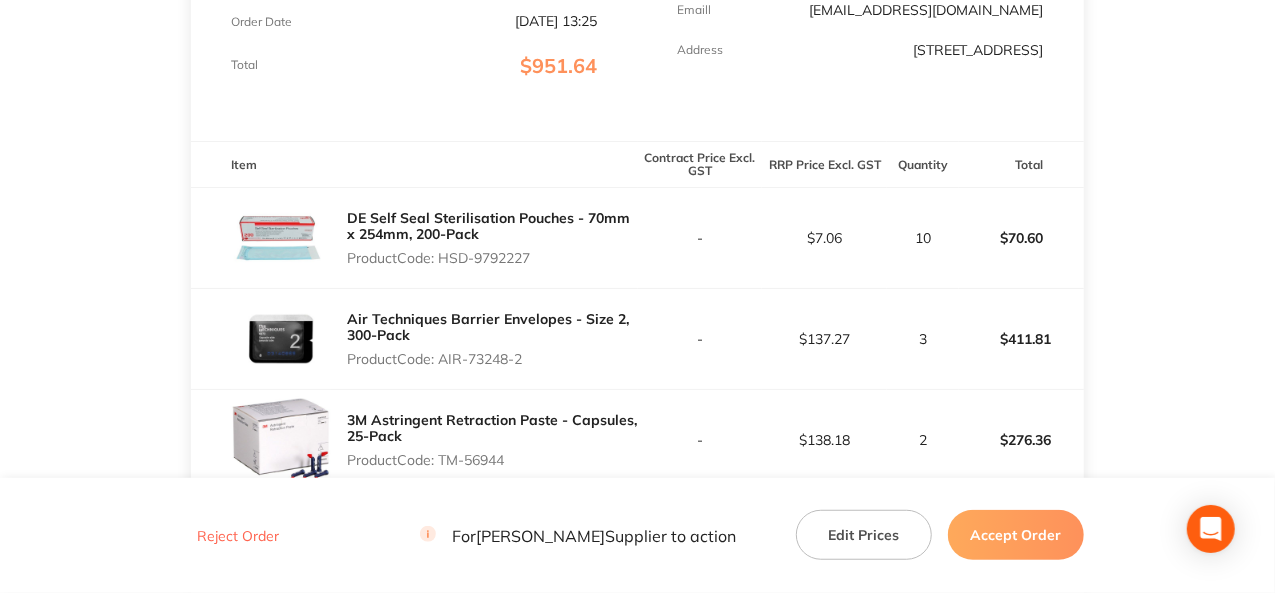 scroll, scrollTop: 628, scrollLeft: 0, axis: vertical 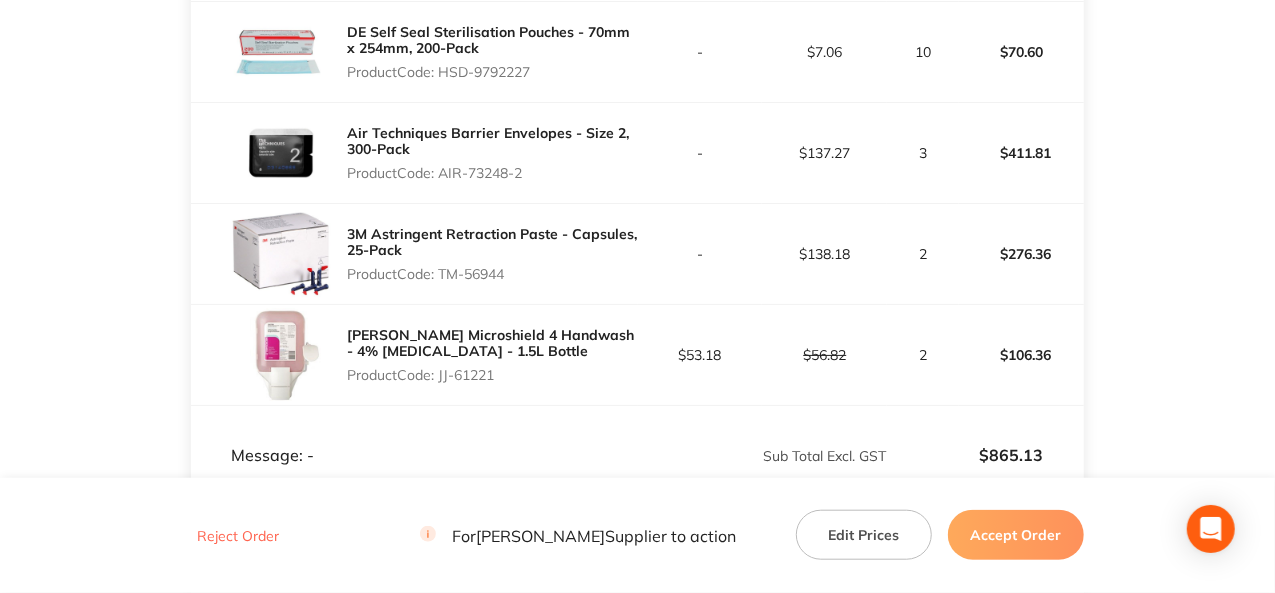 drag, startPoint x: 507, startPoint y: 273, endPoint x: 442, endPoint y: 273, distance: 65 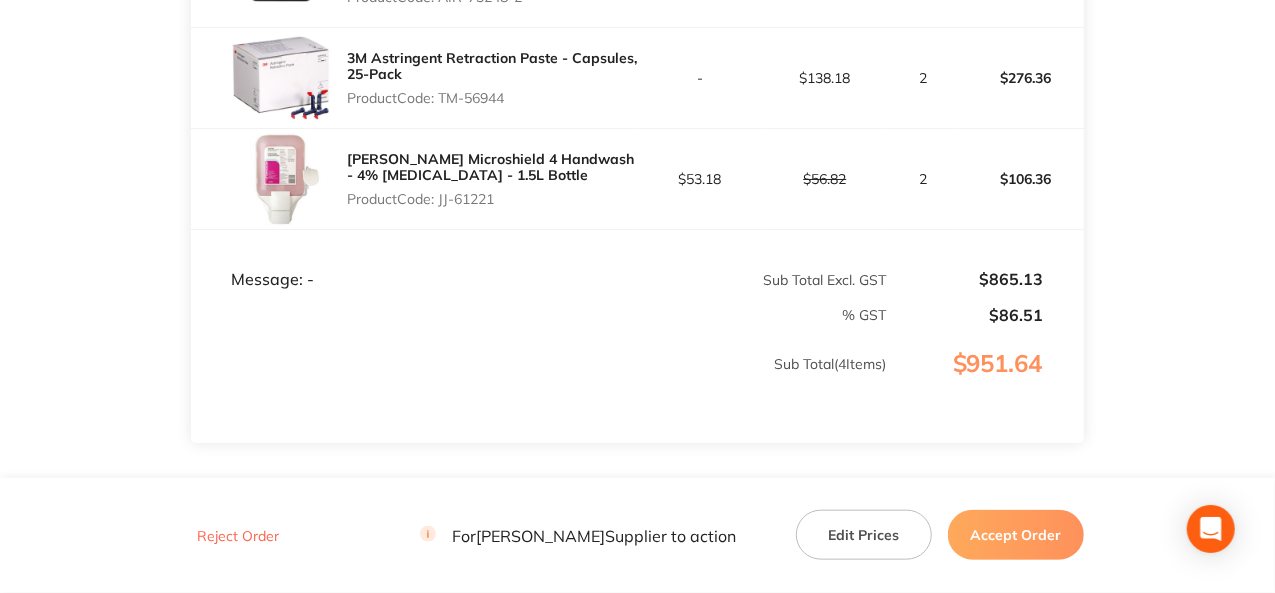 scroll, scrollTop: 828, scrollLeft: 0, axis: vertical 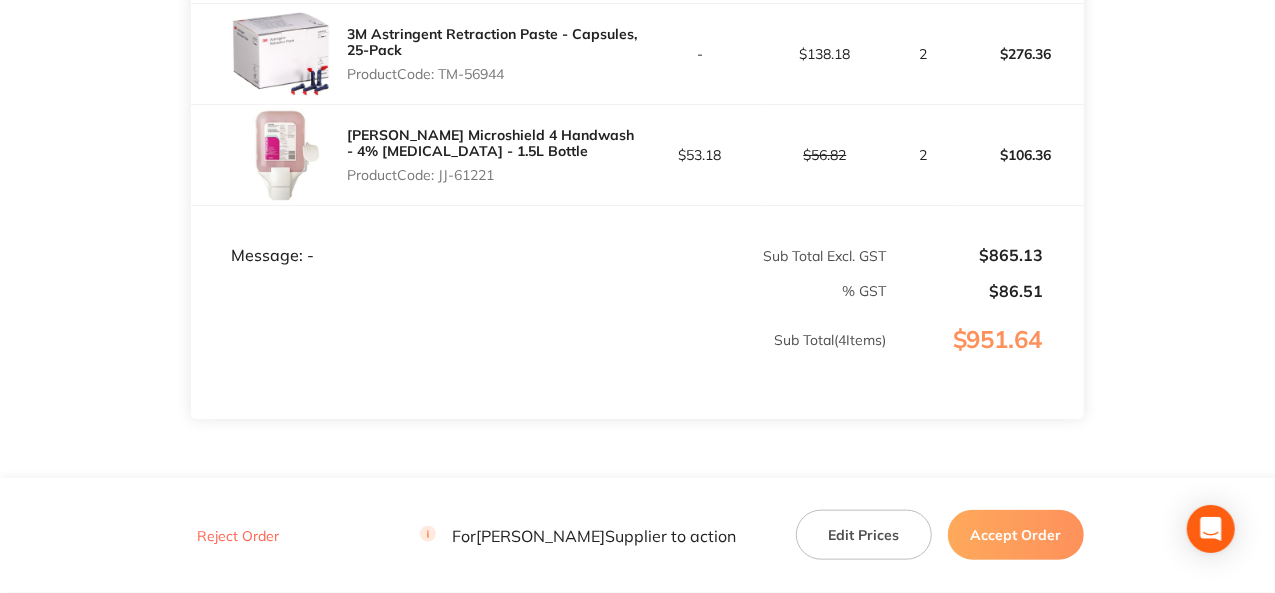 drag, startPoint x: 496, startPoint y: 168, endPoint x: 440, endPoint y: 173, distance: 56.22277 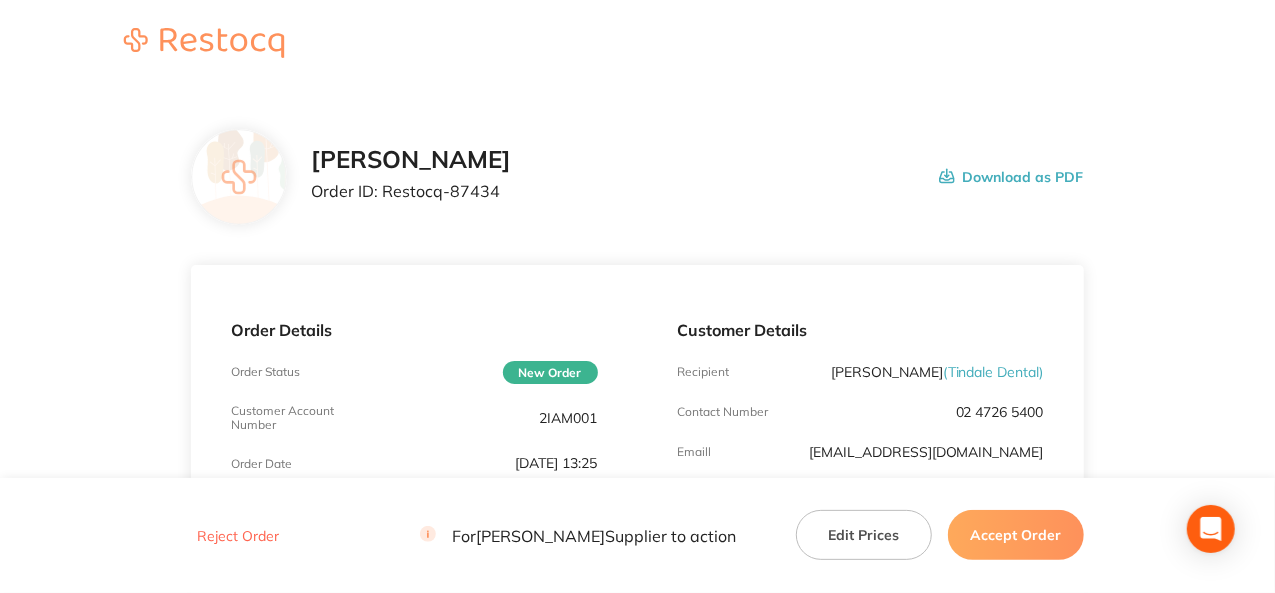 scroll, scrollTop: 0, scrollLeft: 0, axis: both 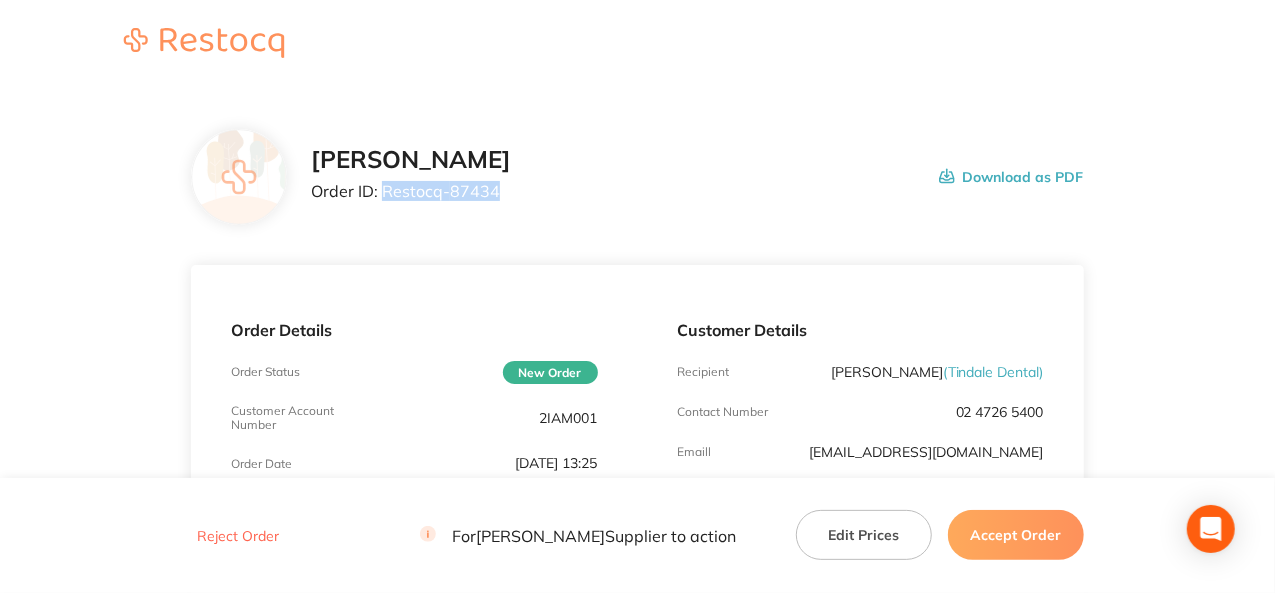 drag, startPoint x: 496, startPoint y: 187, endPoint x: 382, endPoint y: 200, distance: 114.73883 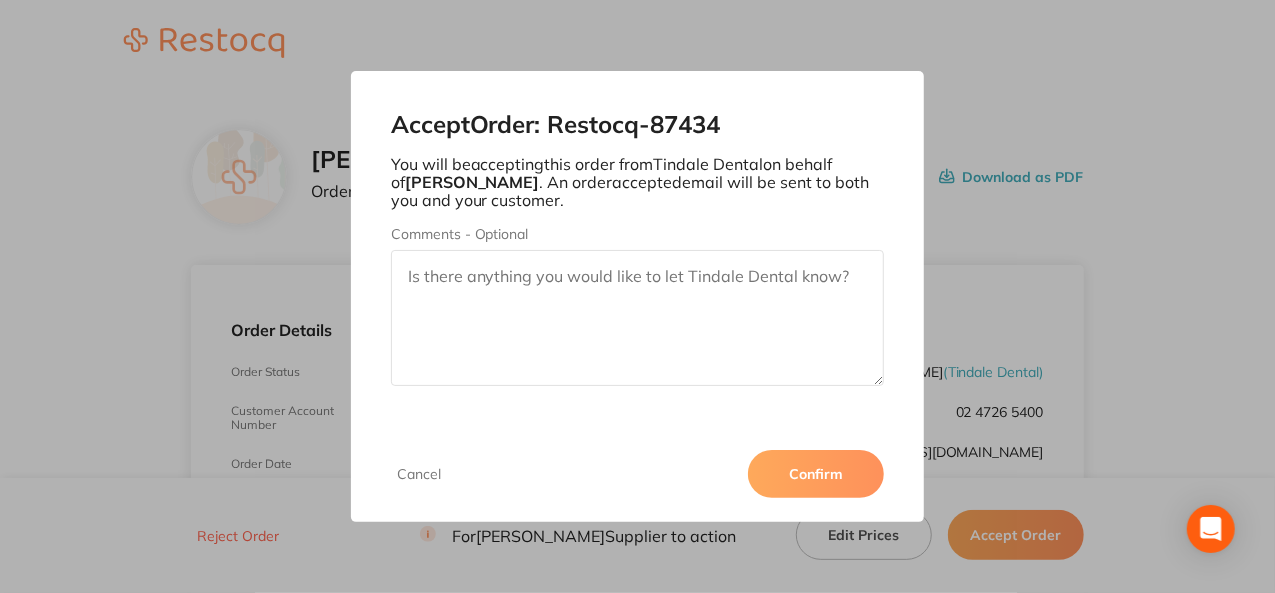 click on "Confirm" at bounding box center [816, 474] 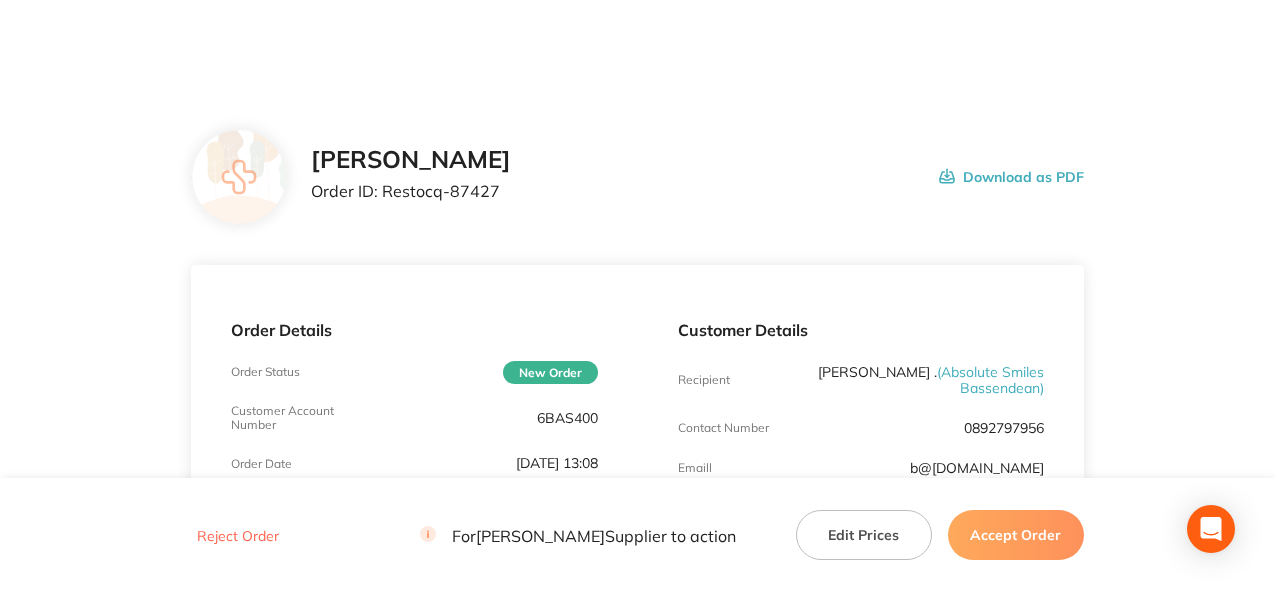 scroll, scrollTop: 0, scrollLeft: 0, axis: both 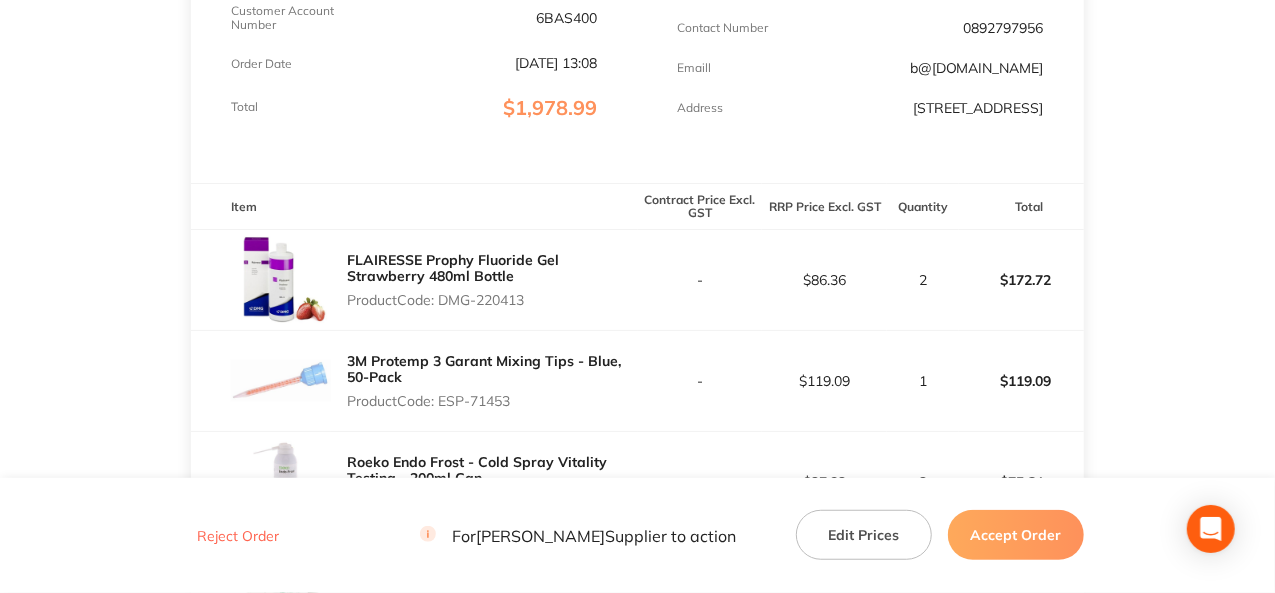 drag, startPoint x: 532, startPoint y: 298, endPoint x: 440, endPoint y: 302, distance: 92.086914 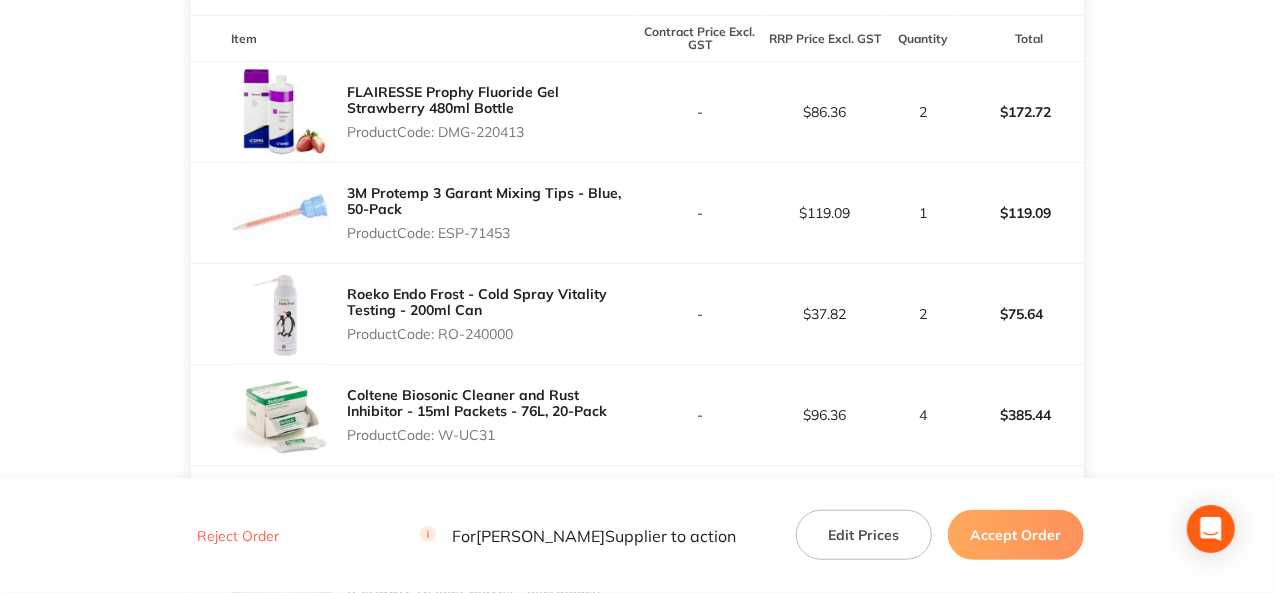 scroll, scrollTop: 600, scrollLeft: 0, axis: vertical 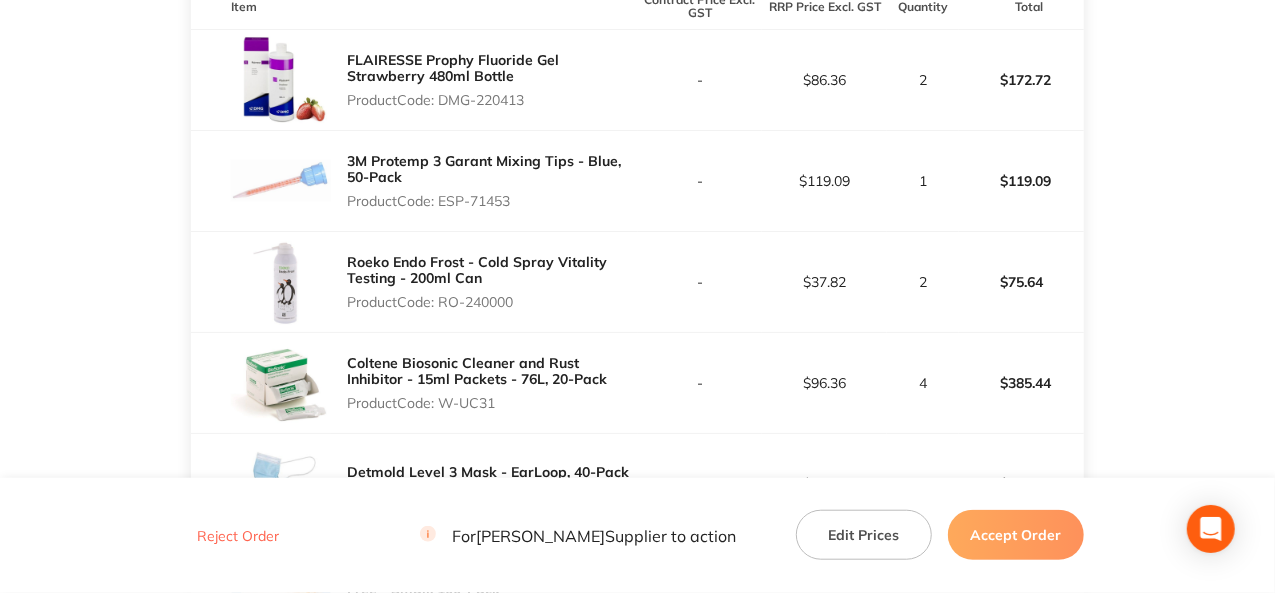 drag, startPoint x: 518, startPoint y: 197, endPoint x: 442, endPoint y: 203, distance: 76.23647 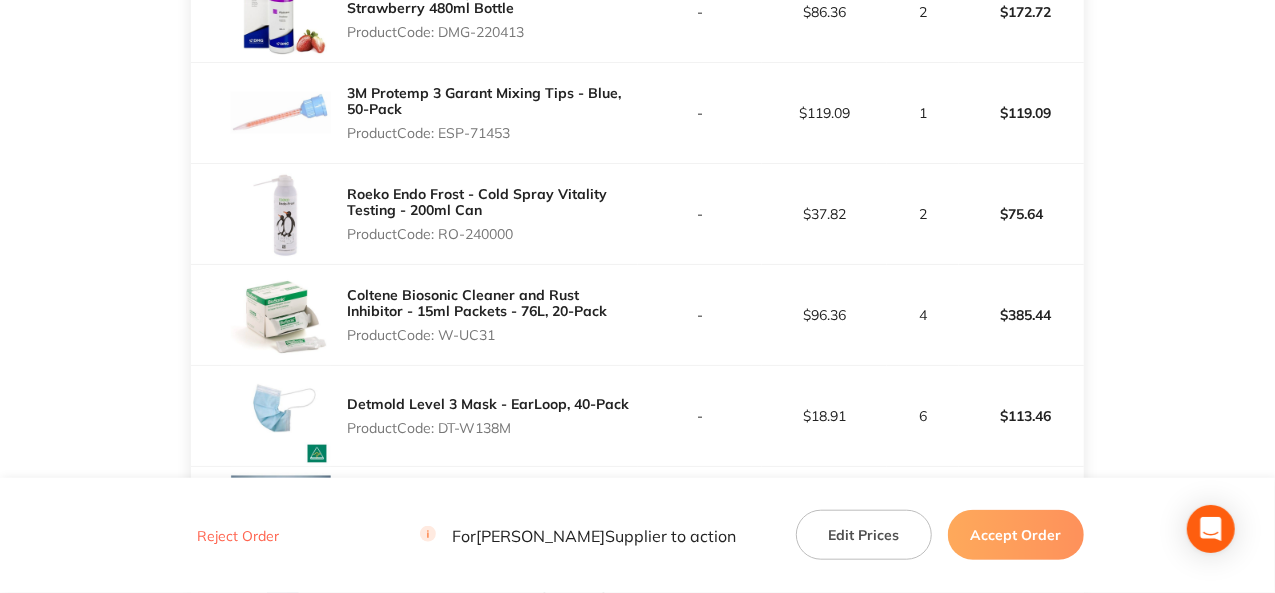 scroll, scrollTop: 700, scrollLeft: 0, axis: vertical 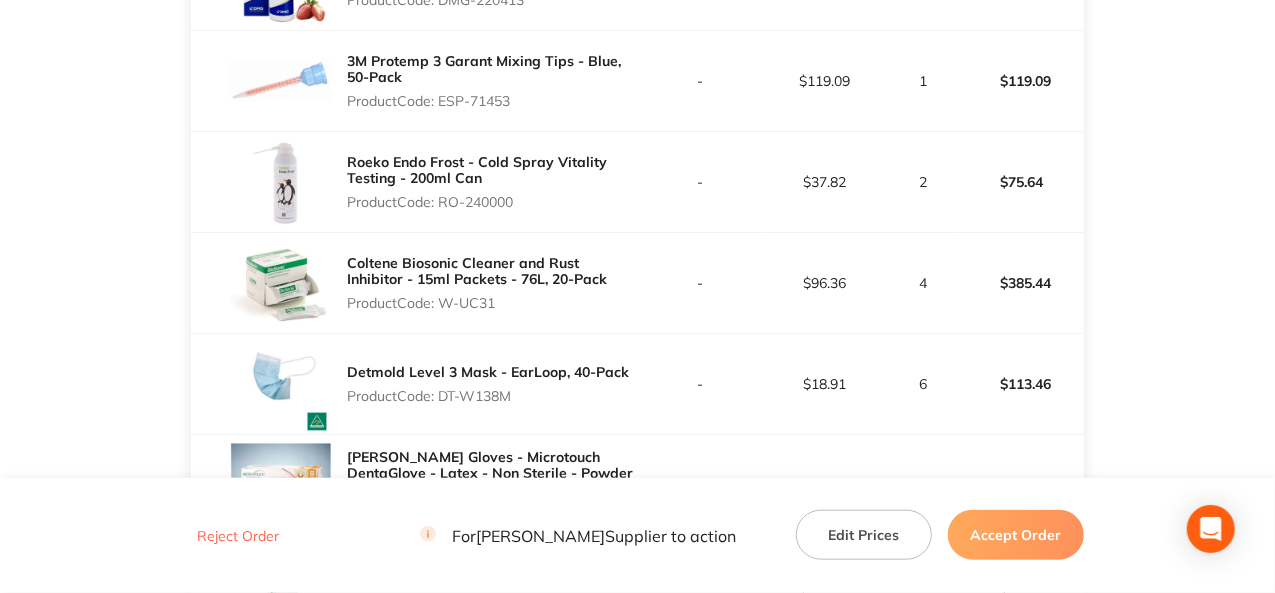 drag, startPoint x: 524, startPoint y: 198, endPoint x: 440, endPoint y: 201, distance: 84.05355 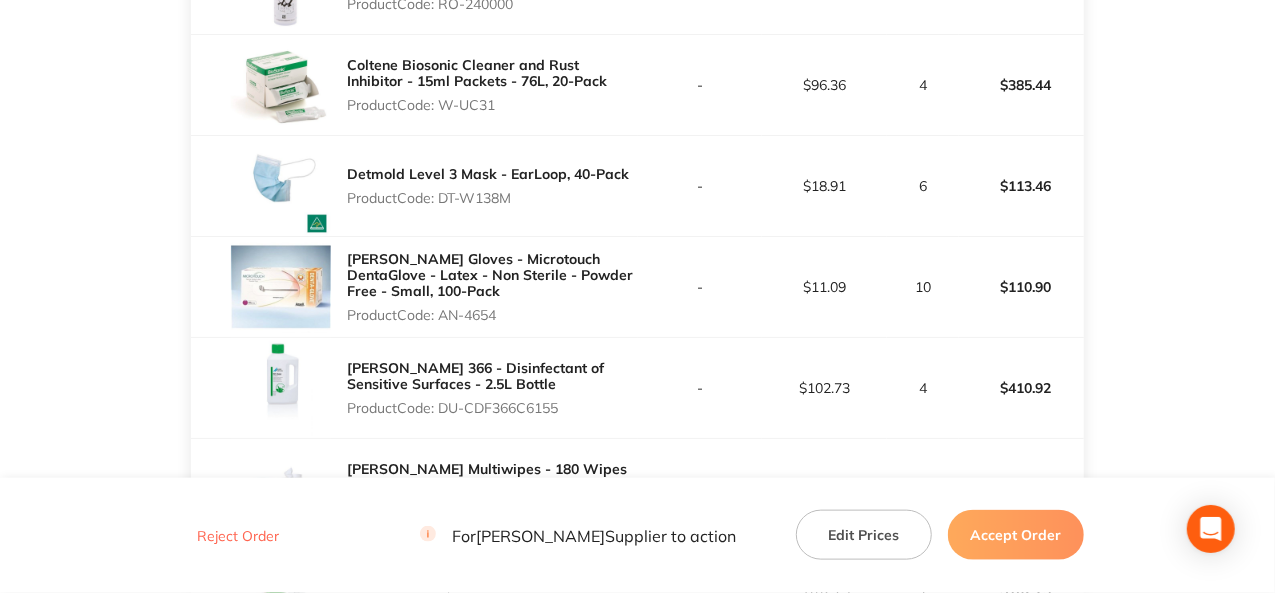 scroll, scrollTop: 900, scrollLeft: 0, axis: vertical 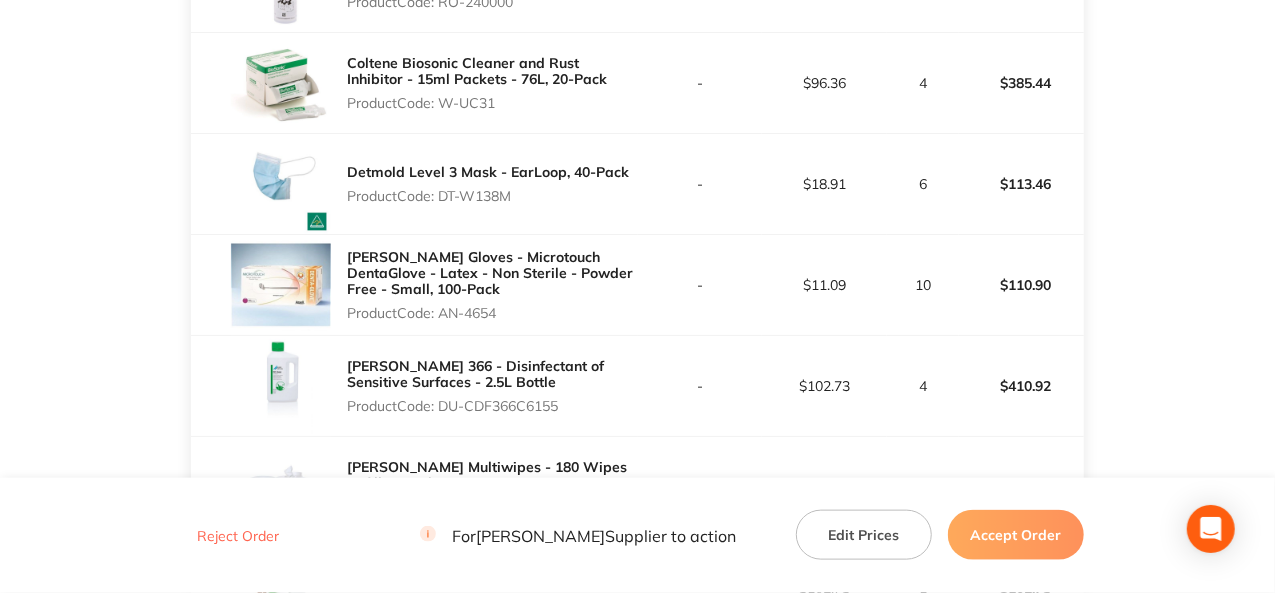 drag, startPoint x: 522, startPoint y: 197, endPoint x: 446, endPoint y: 203, distance: 76.23647 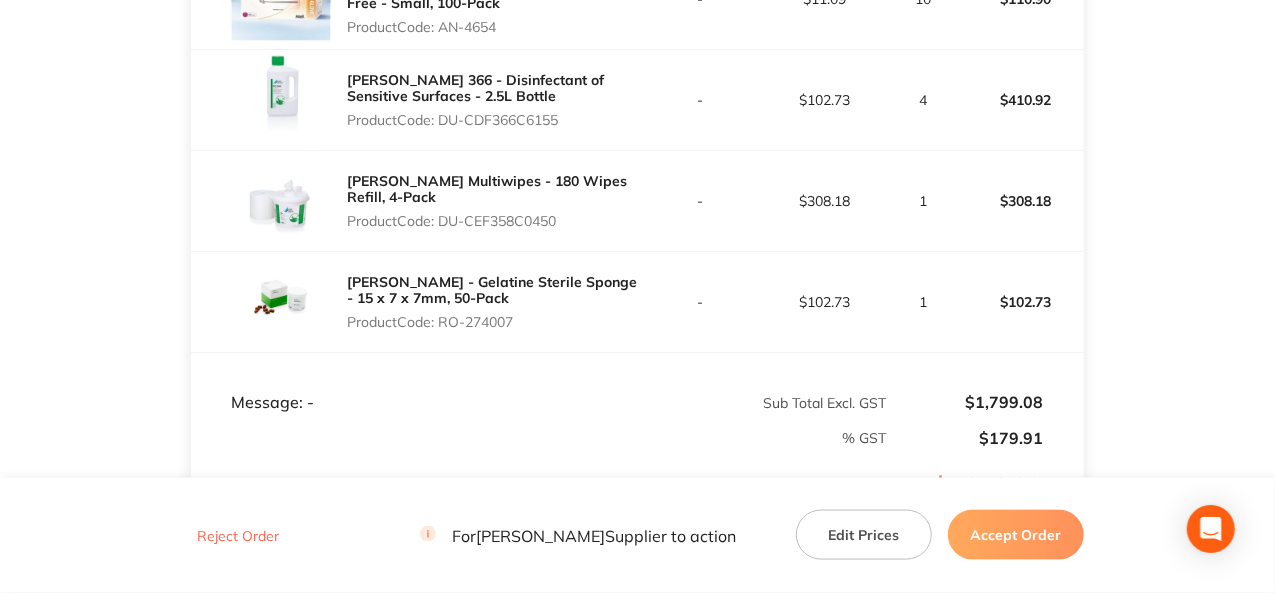 scroll, scrollTop: 1200, scrollLeft: 0, axis: vertical 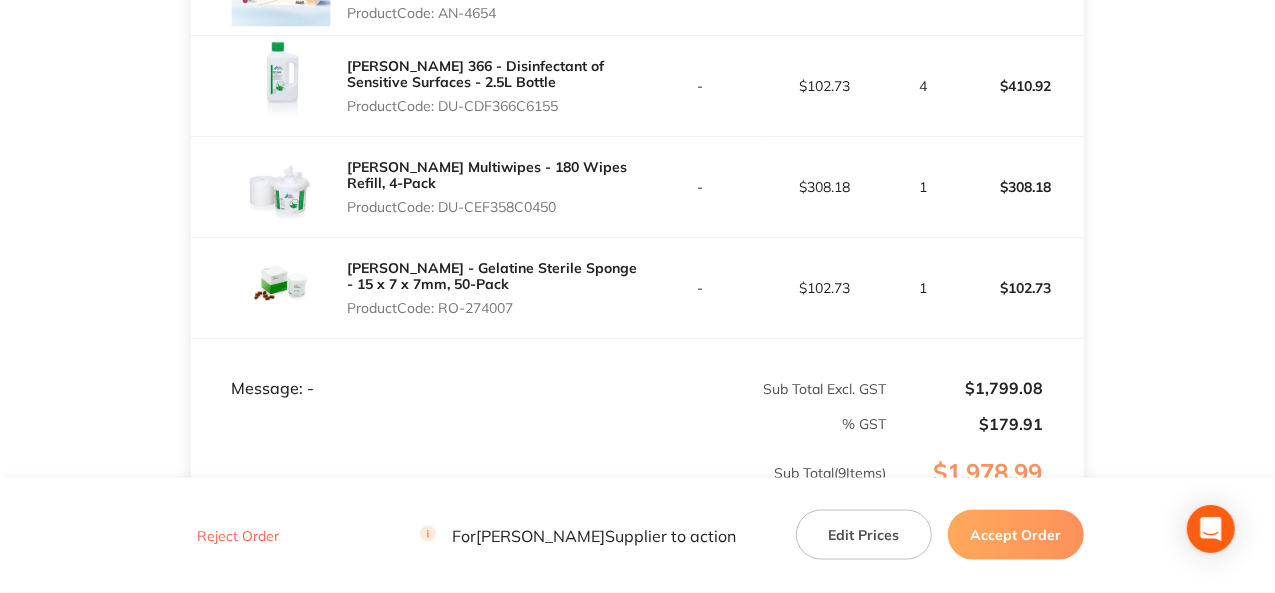 drag, startPoint x: 568, startPoint y: 105, endPoint x: 444, endPoint y: 111, distance: 124.14507 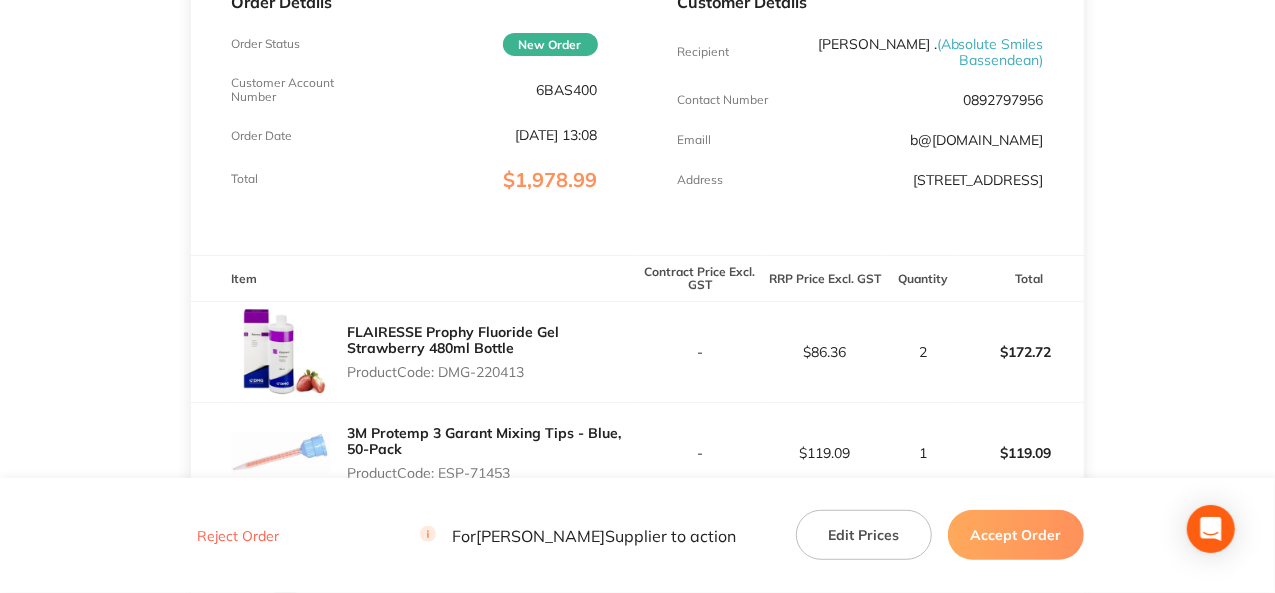 scroll, scrollTop: 100, scrollLeft: 0, axis: vertical 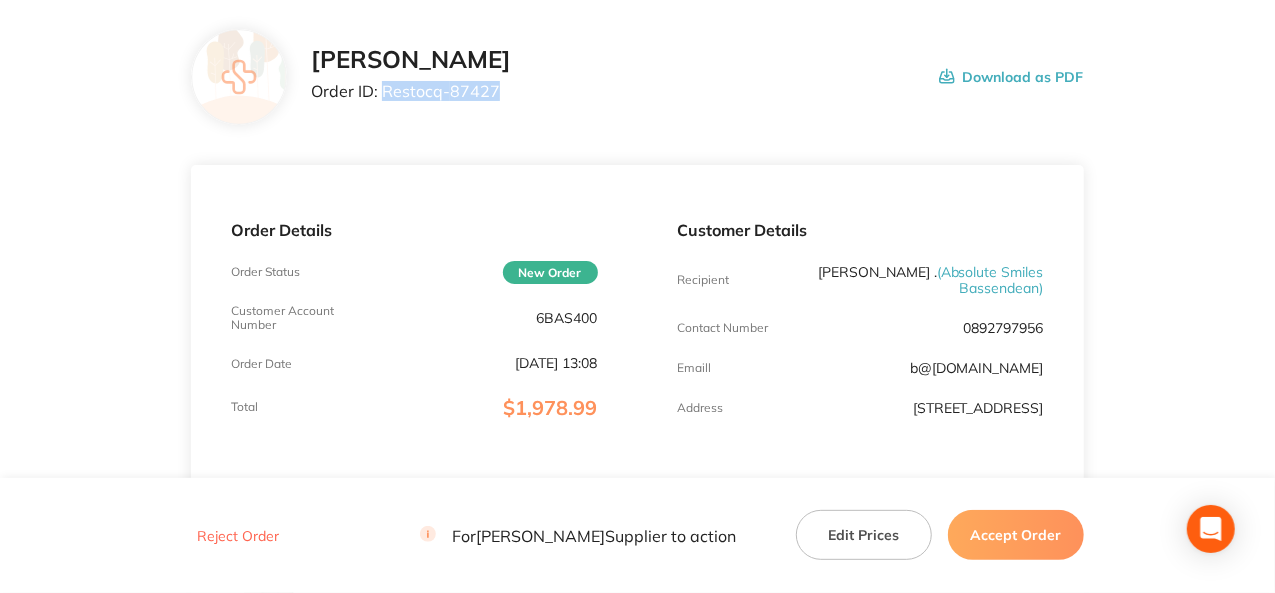 drag, startPoint x: 500, startPoint y: 86, endPoint x: 380, endPoint y: 85, distance: 120.004166 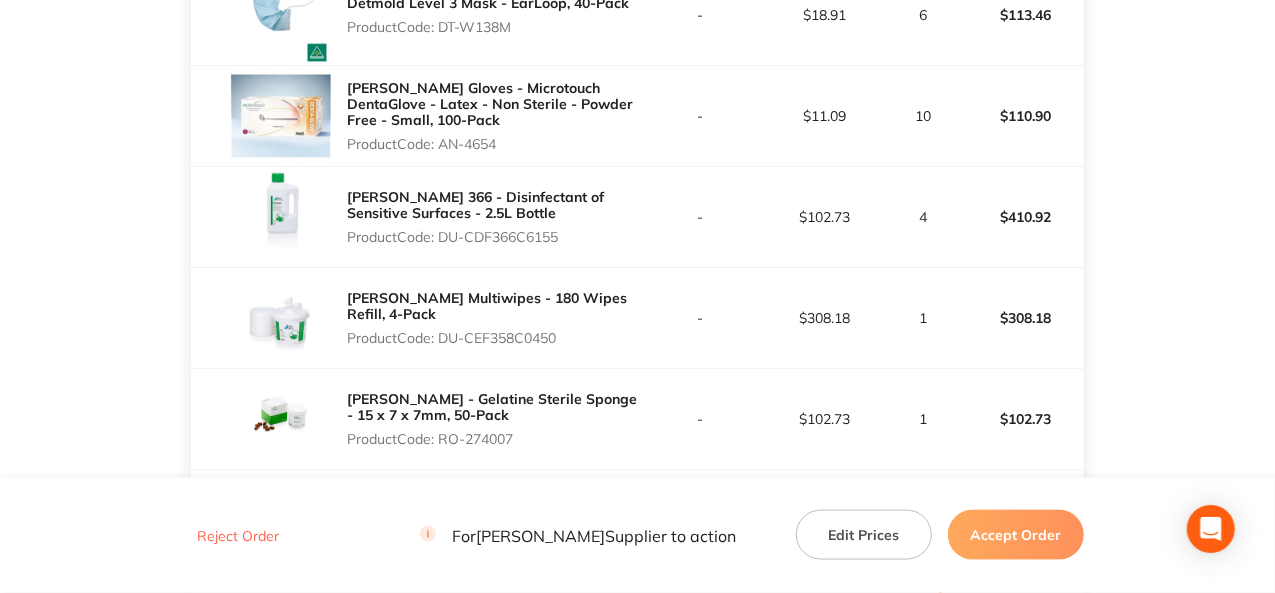 scroll, scrollTop: 1100, scrollLeft: 0, axis: vertical 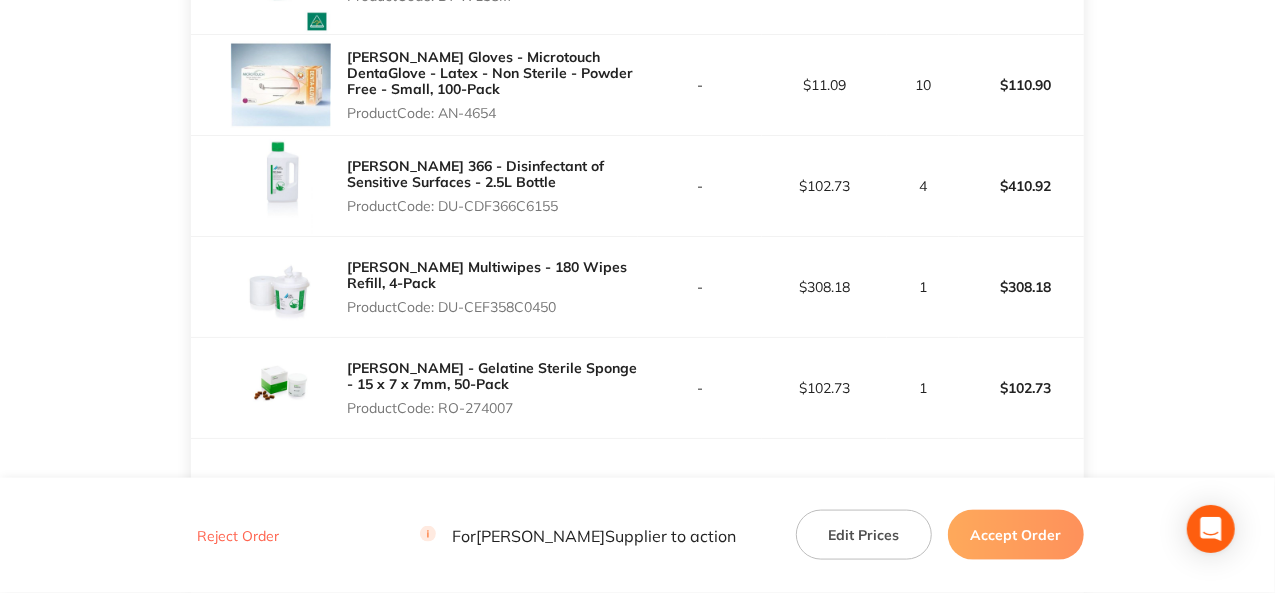 click on "Accept Order" at bounding box center [1016, 535] 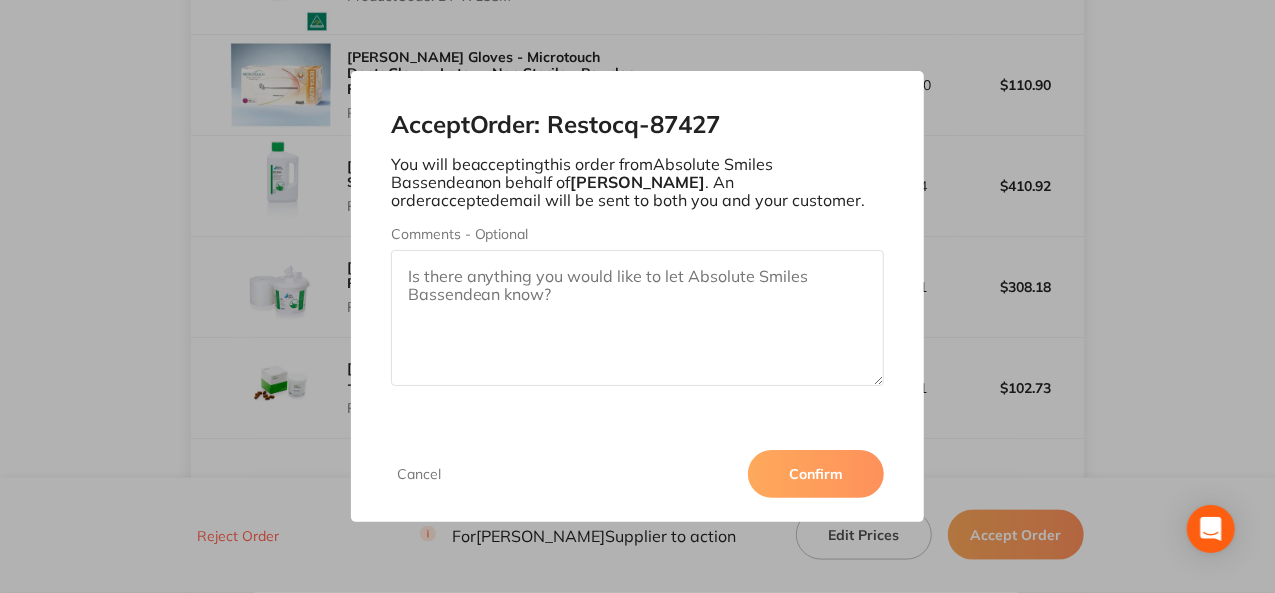 click on "Confirm" at bounding box center [816, 474] 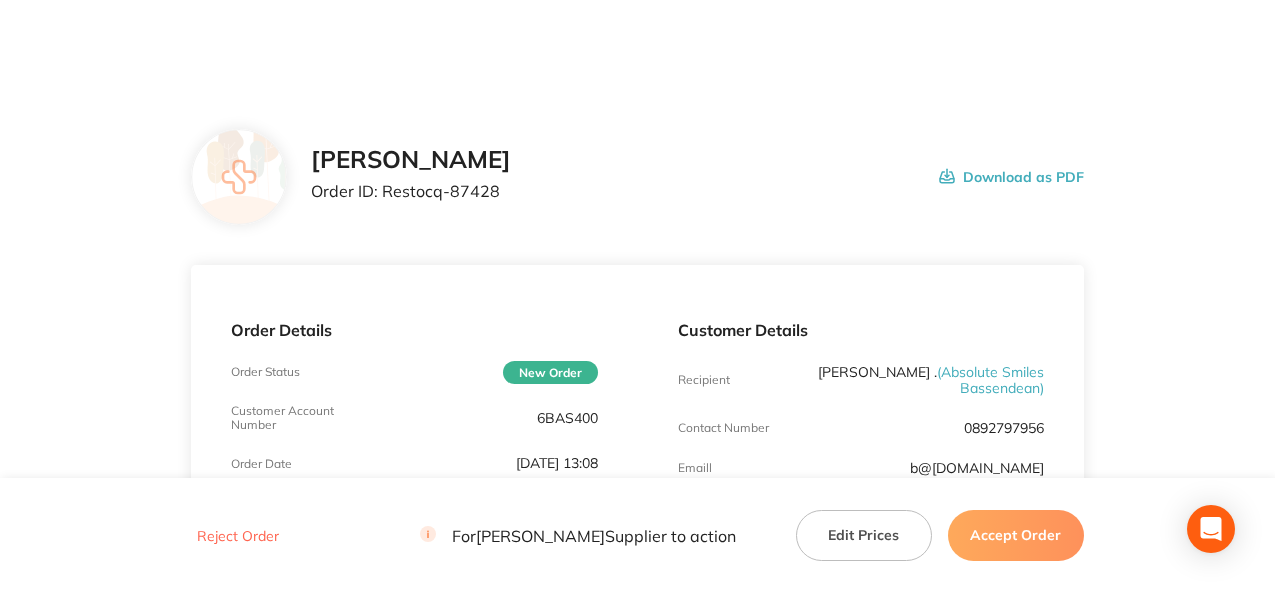 scroll, scrollTop: 0, scrollLeft: 0, axis: both 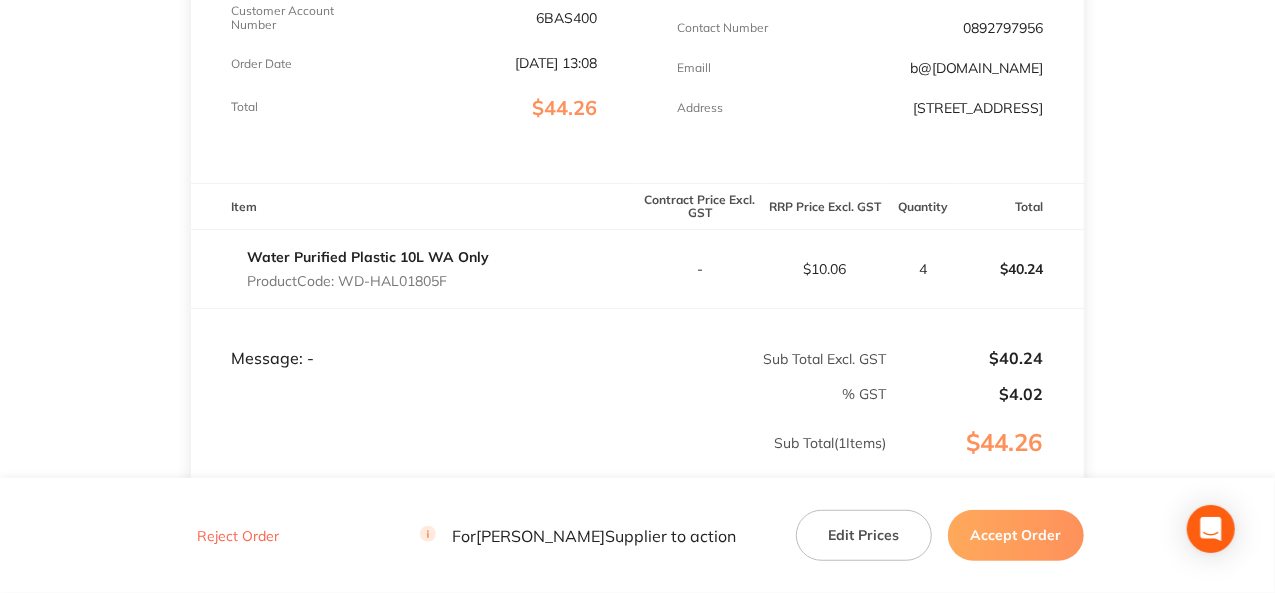 drag, startPoint x: 458, startPoint y: 279, endPoint x: 344, endPoint y: 295, distance: 115.11733 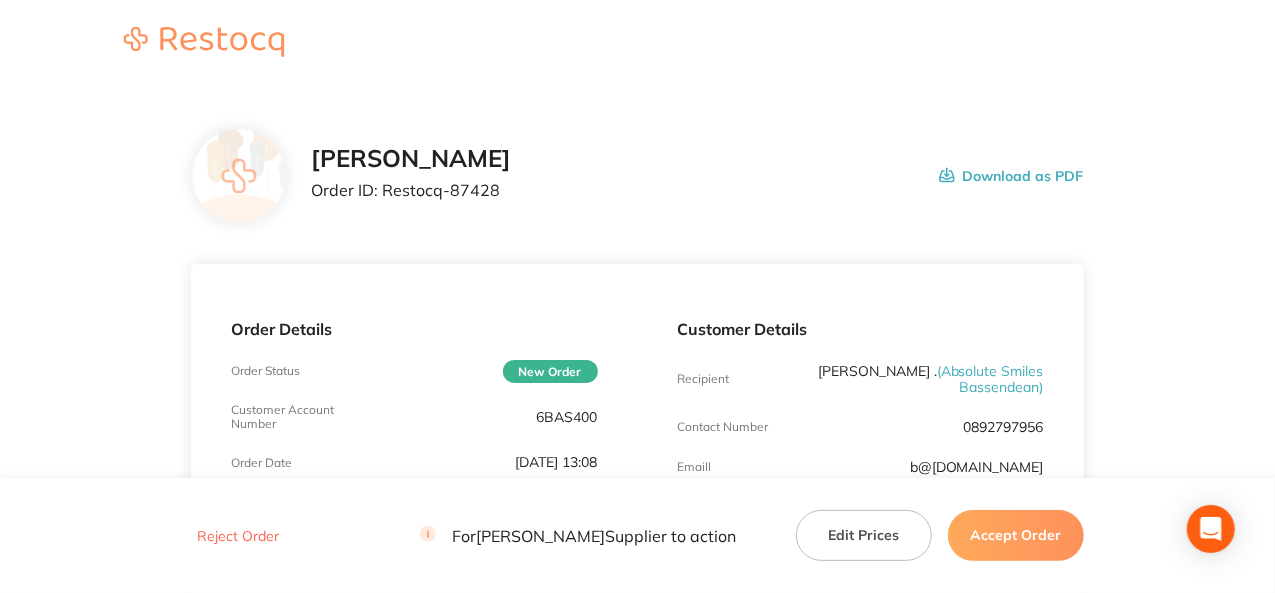 scroll, scrollTop: 0, scrollLeft: 0, axis: both 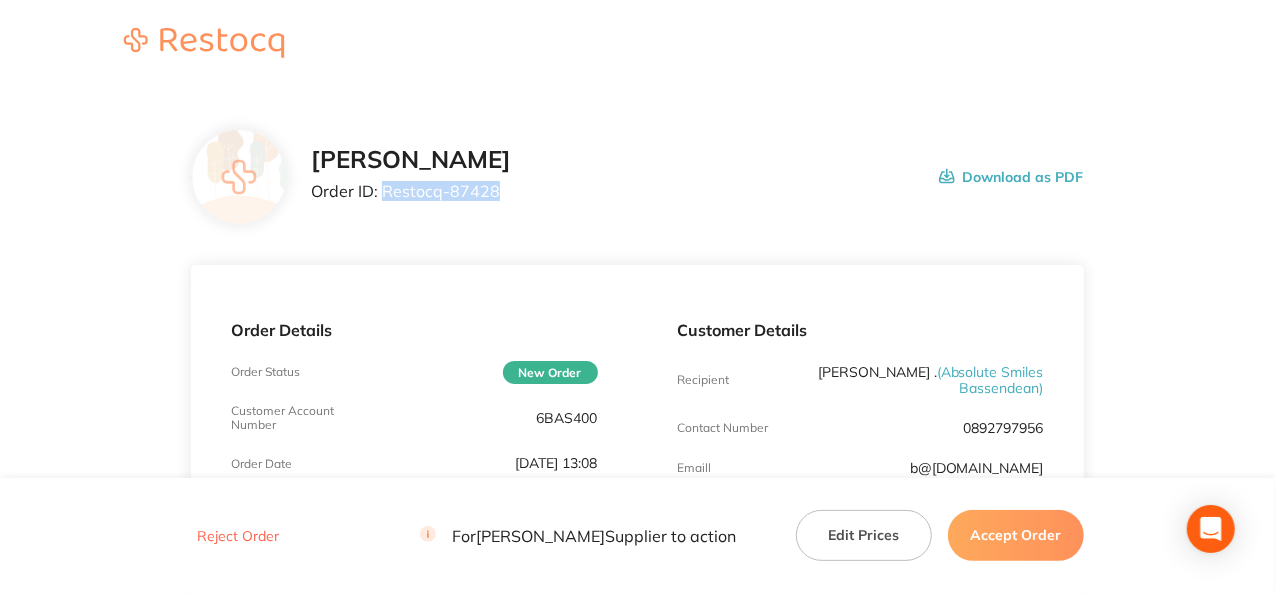 drag, startPoint x: 492, startPoint y: 190, endPoint x: 386, endPoint y: 187, distance: 106.04244 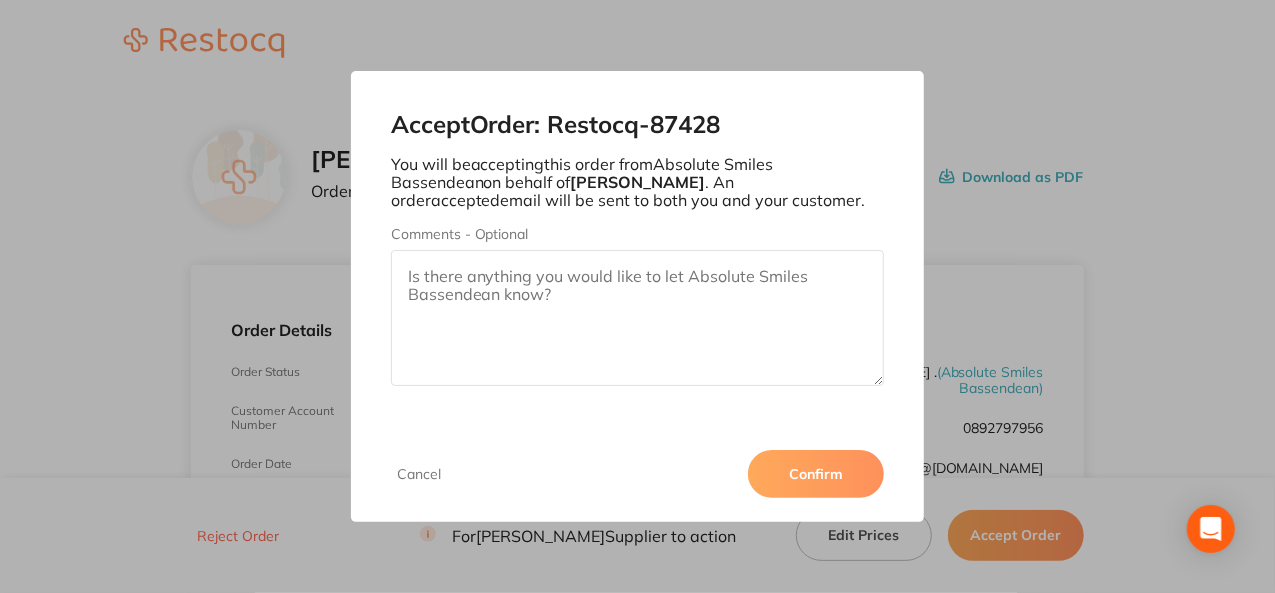 click on "Confirm" at bounding box center [816, 474] 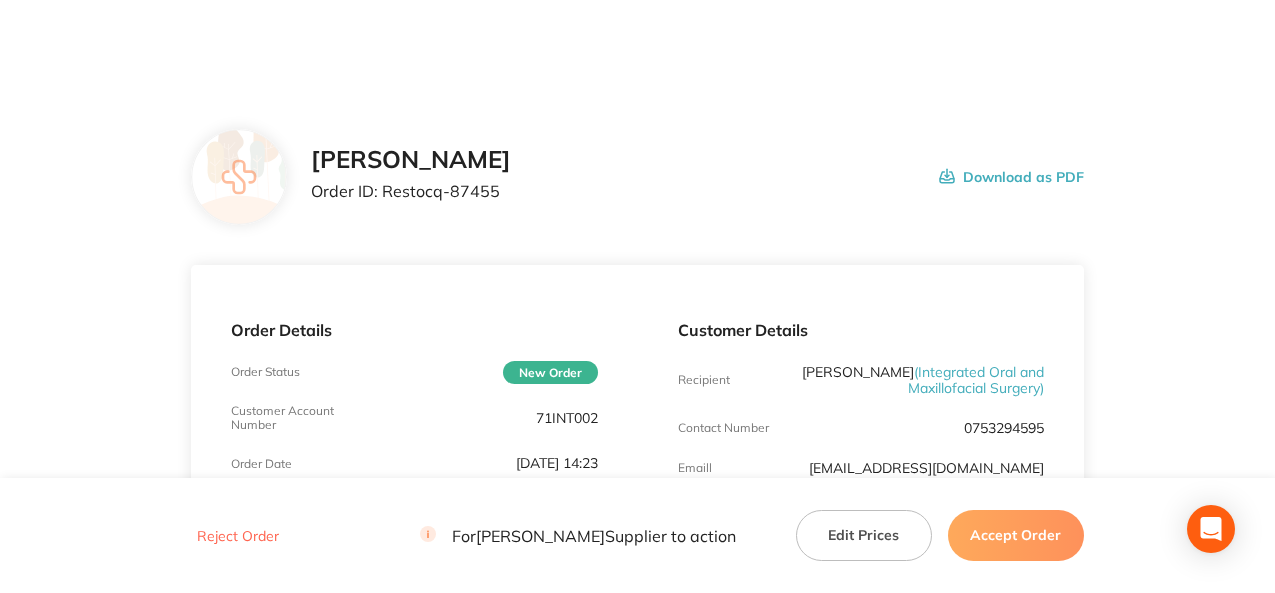 scroll, scrollTop: 0, scrollLeft: 0, axis: both 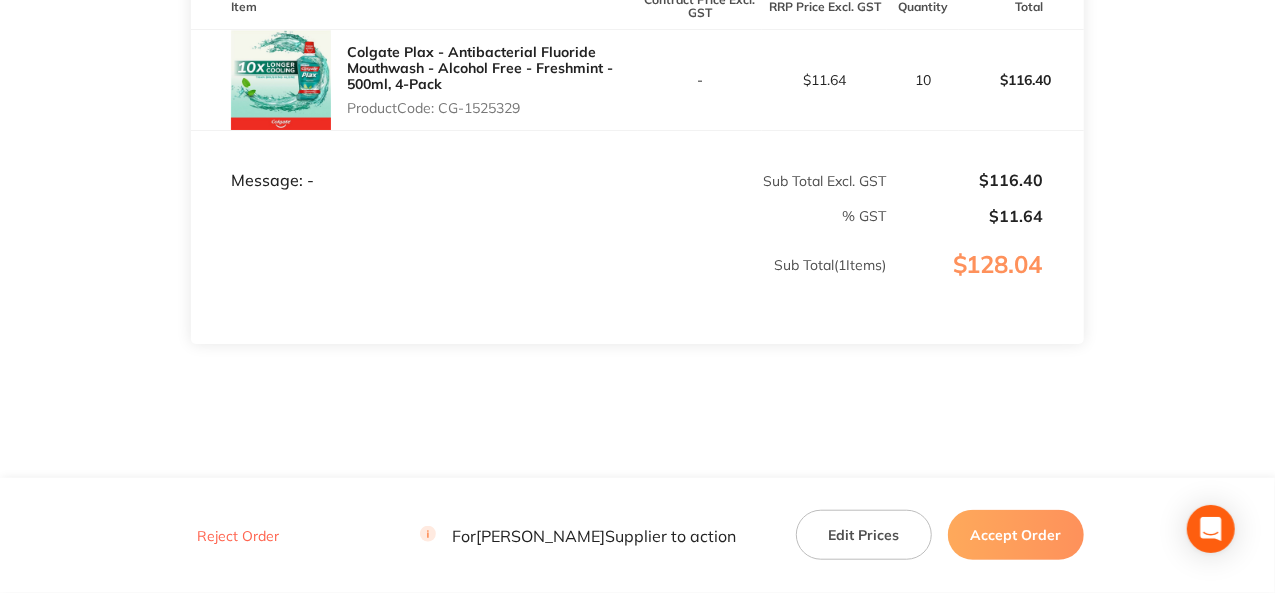 drag, startPoint x: 531, startPoint y: 126, endPoint x: 436, endPoint y: 126, distance: 95 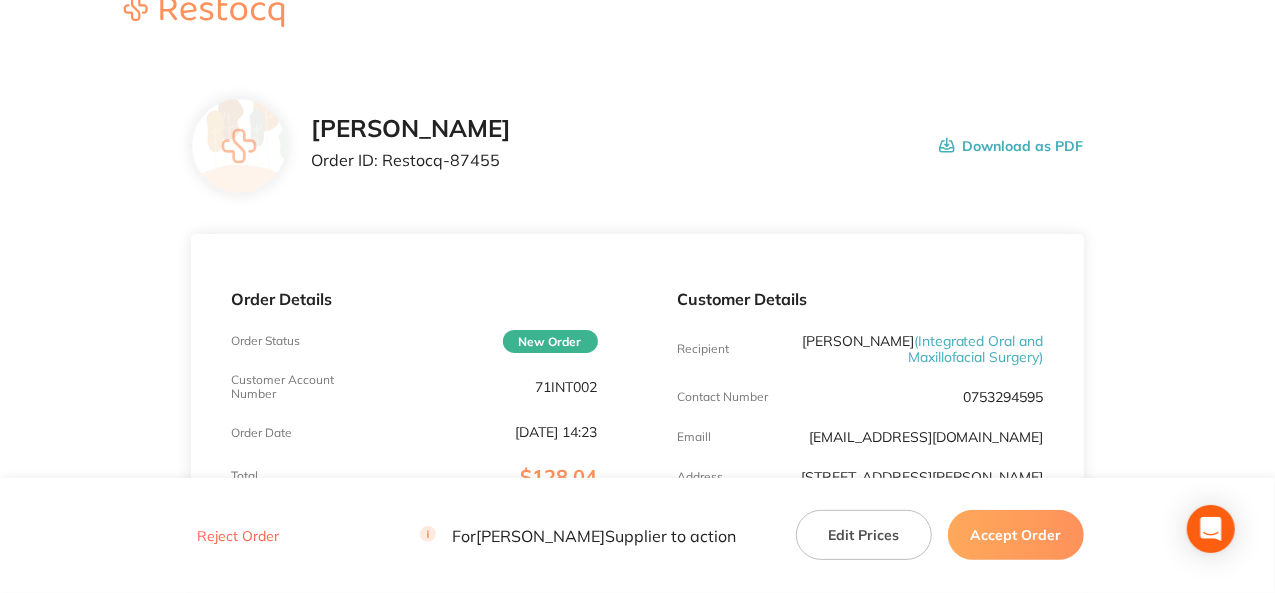 scroll, scrollTop: 0, scrollLeft: 0, axis: both 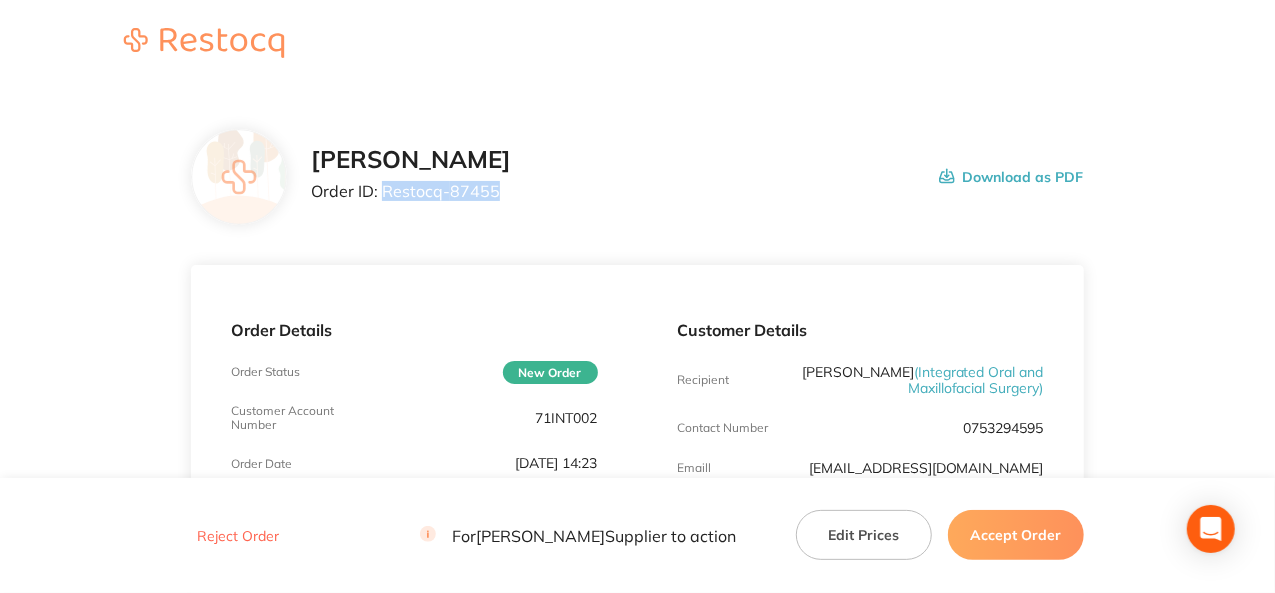 drag, startPoint x: 498, startPoint y: 191, endPoint x: 386, endPoint y: 214, distance: 114.33722 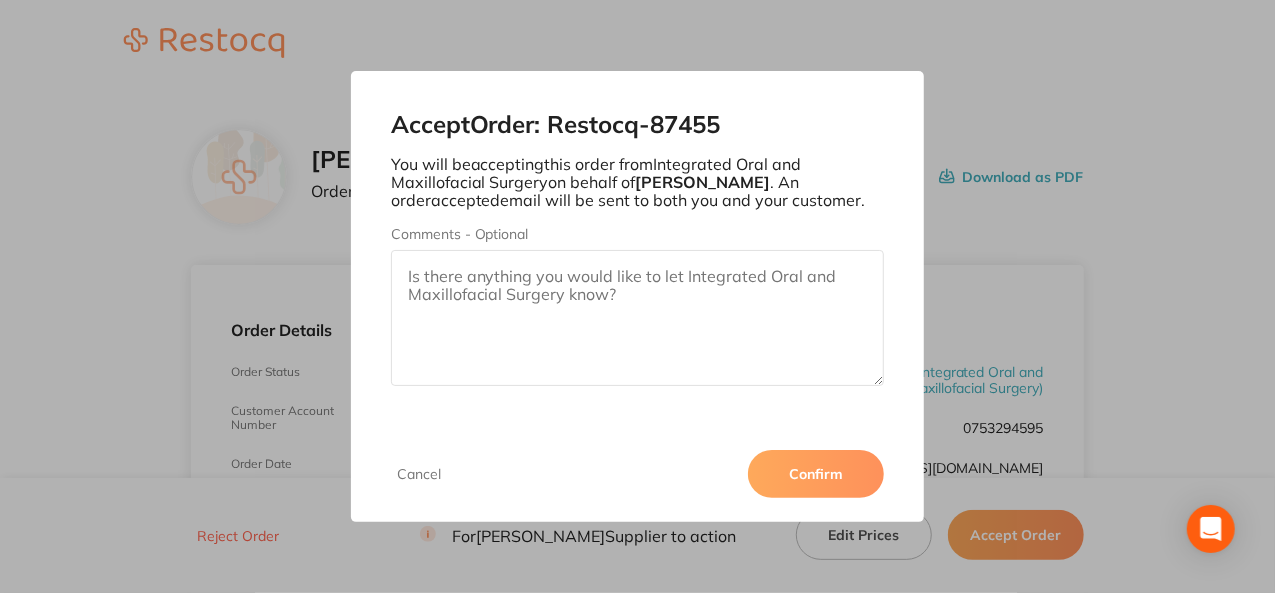 click on "Confirm" at bounding box center (816, 474) 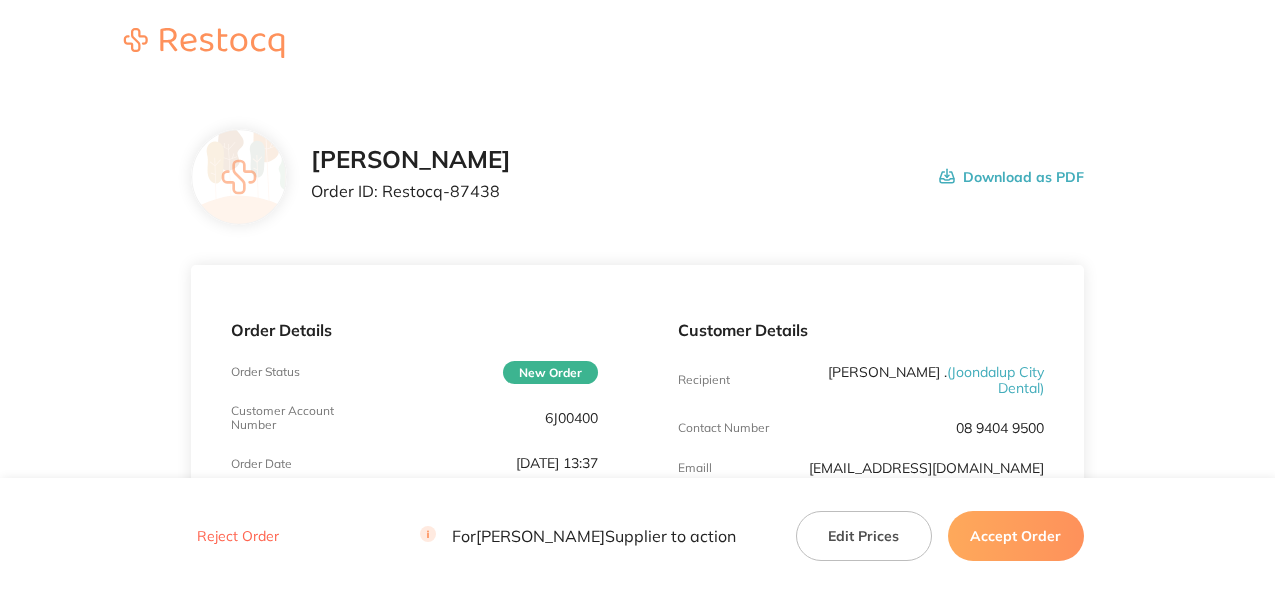 scroll, scrollTop: 0, scrollLeft: 0, axis: both 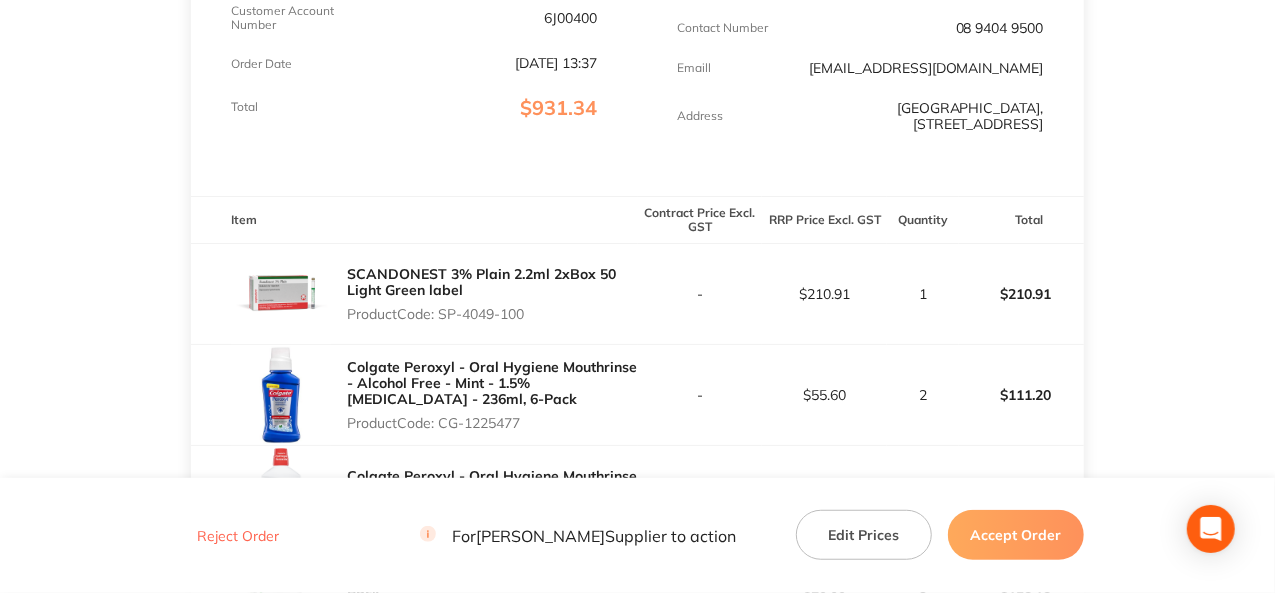 drag, startPoint x: 534, startPoint y: 305, endPoint x: 445, endPoint y: 307, distance: 89.02247 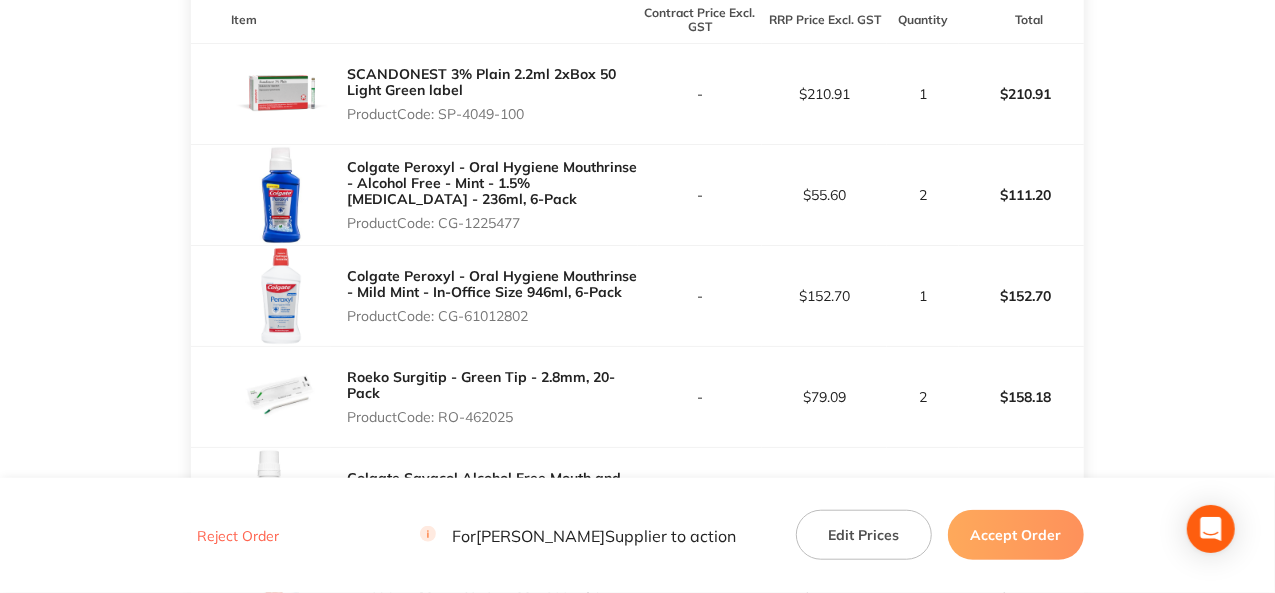 scroll, scrollTop: 700, scrollLeft: 0, axis: vertical 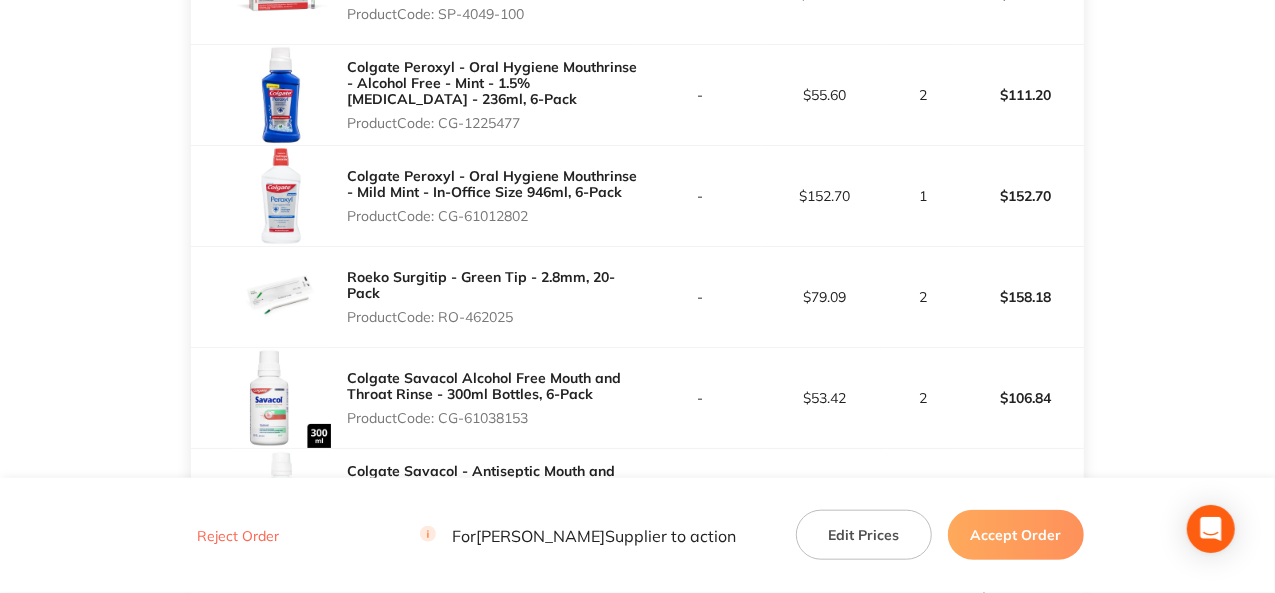 drag, startPoint x: 534, startPoint y: 204, endPoint x: 440, endPoint y: 201, distance: 94.04786 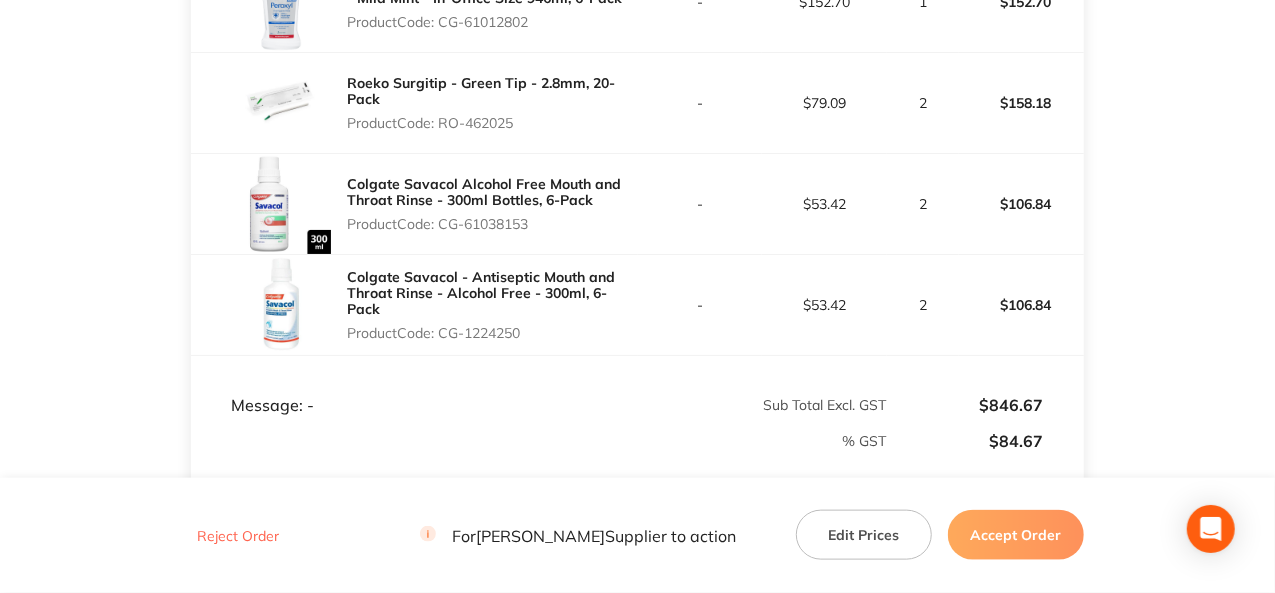 scroll, scrollTop: 900, scrollLeft: 0, axis: vertical 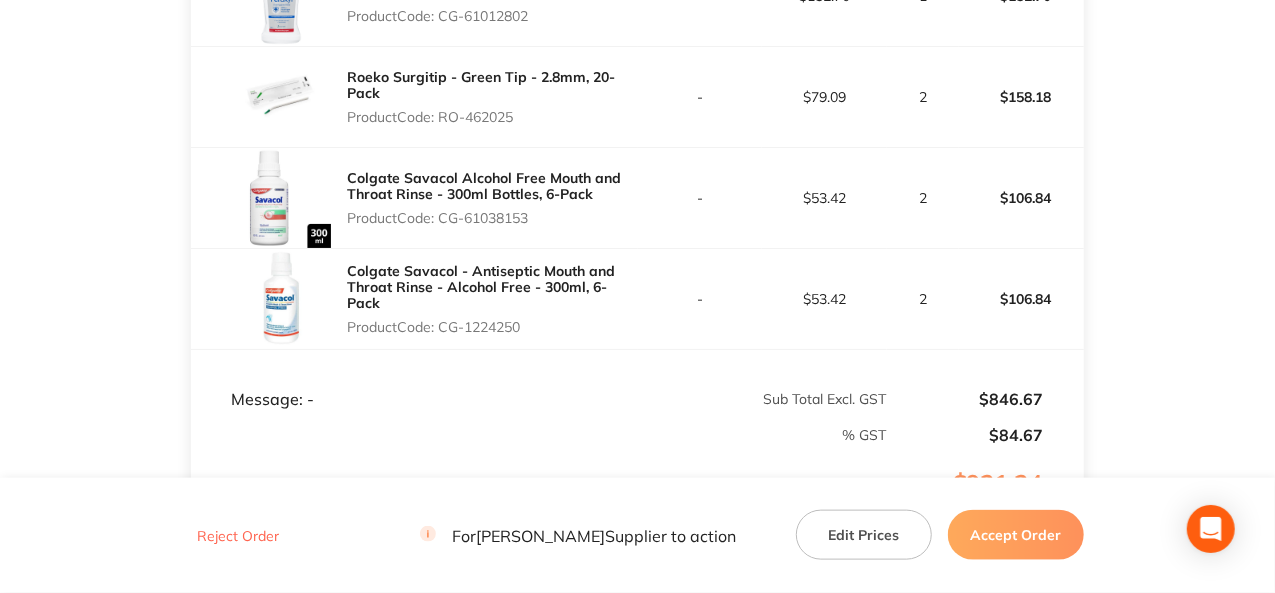 drag, startPoint x: 521, startPoint y: 100, endPoint x: 442, endPoint y: 113, distance: 80.06248 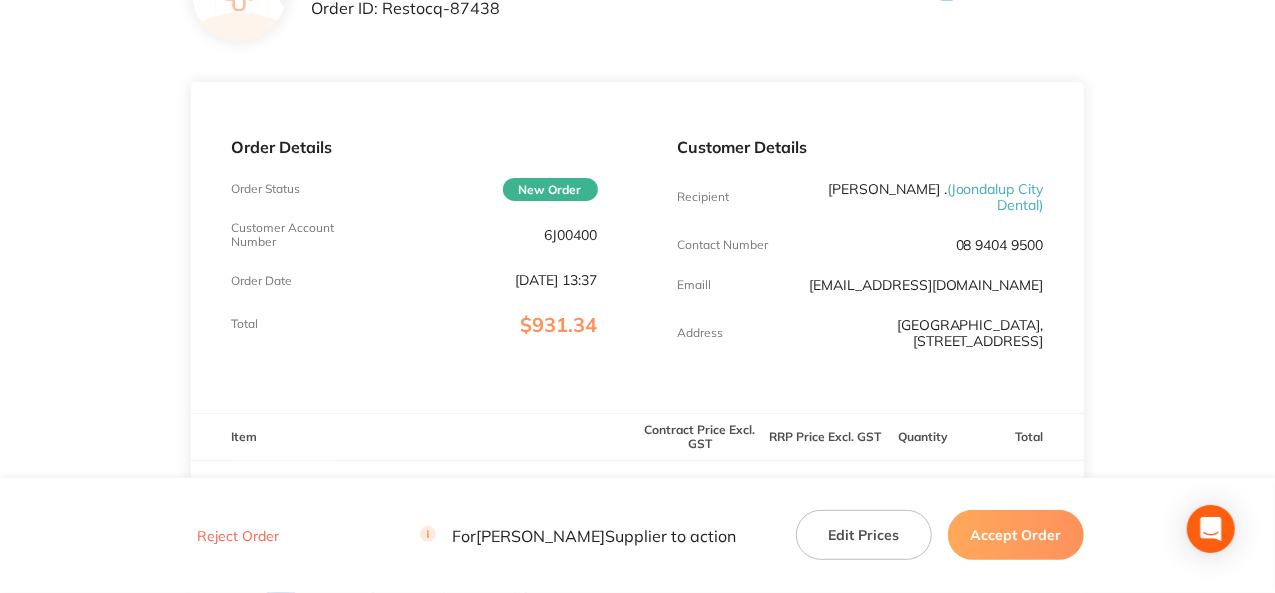 scroll, scrollTop: 0, scrollLeft: 0, axis: both 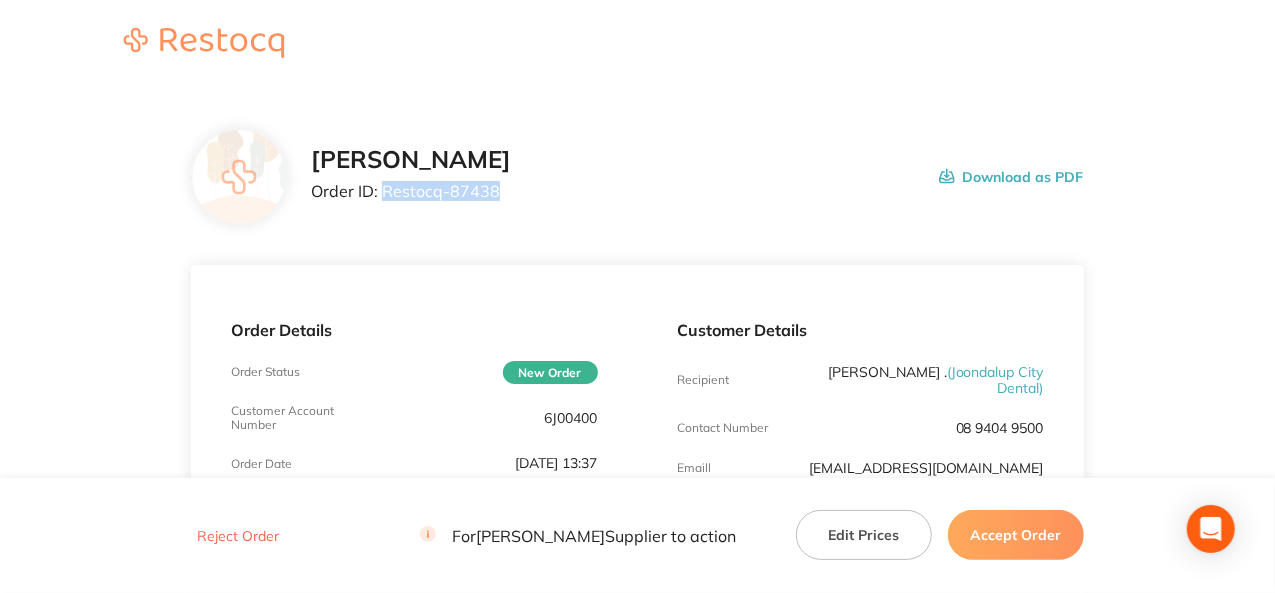 drag, startPoint x: 499, startPoint y: 187, endPoint x: 380, endPoint y: 195, distance: 119.26861 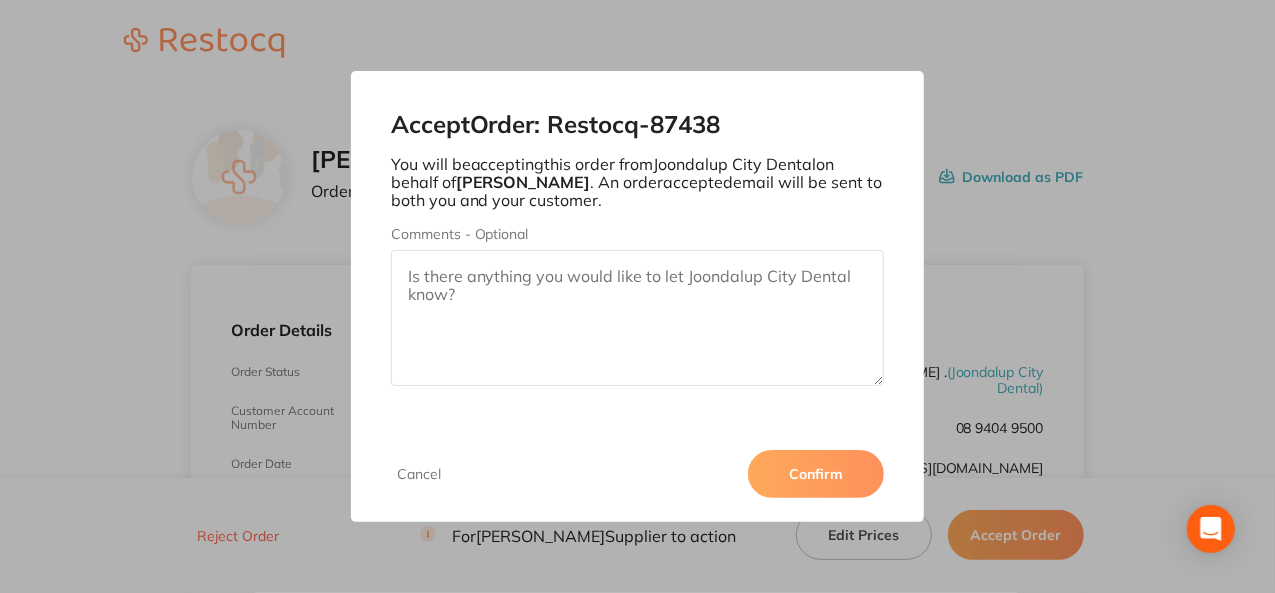 click on "Confirm" at bounding box center (816, 474) 